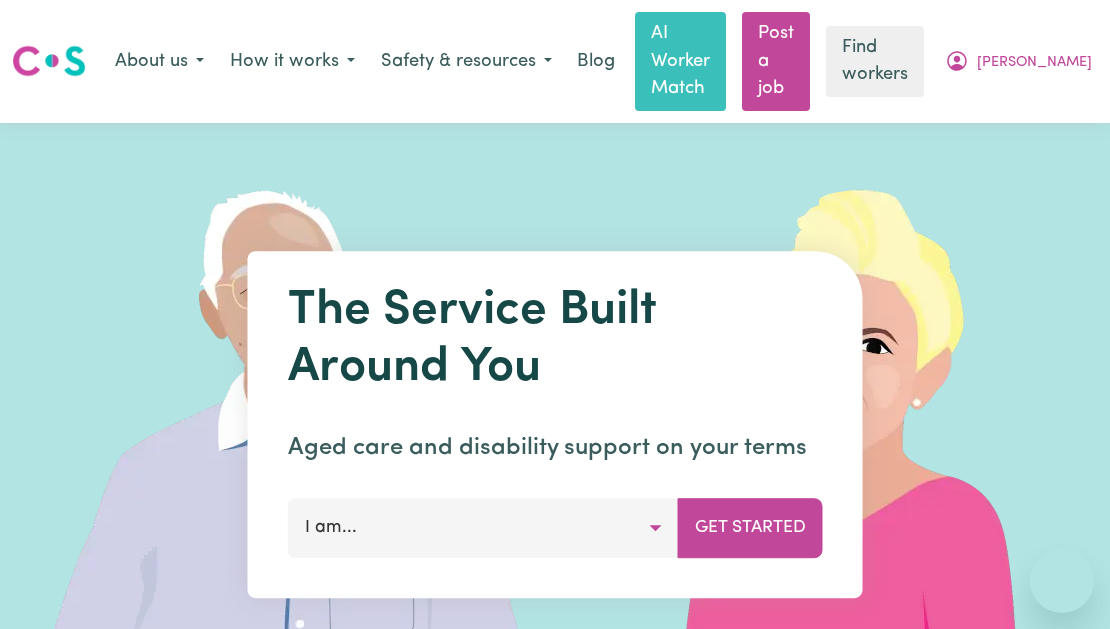 scroll, scrollTop: 0, scrollLeft: 0, axis: both 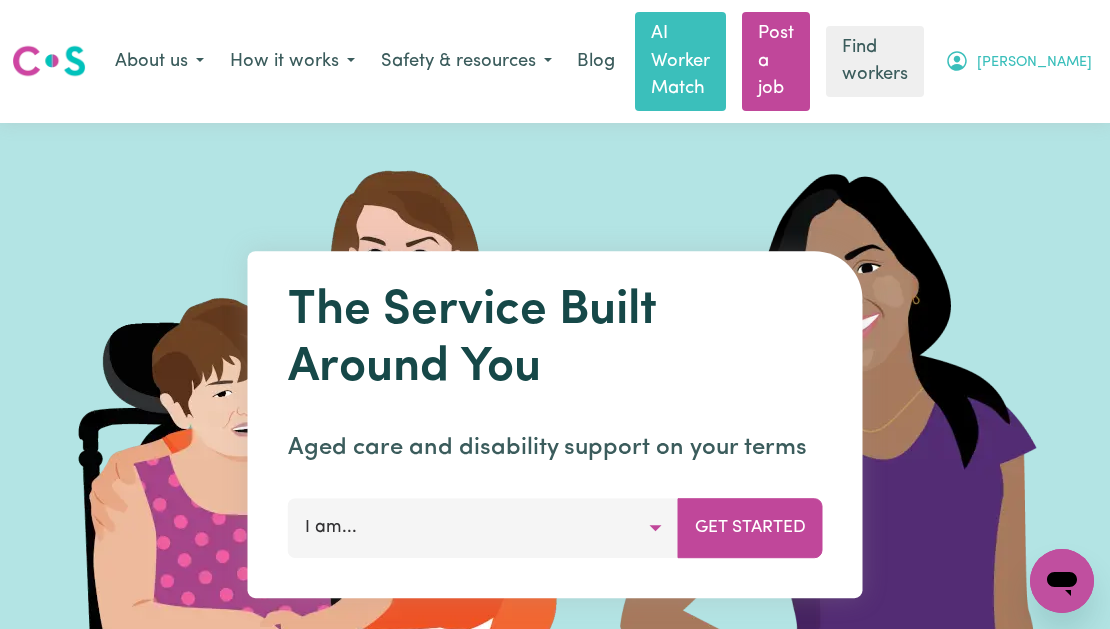click on "[PERSON_NAME]" at bounding box center [1034, 63] 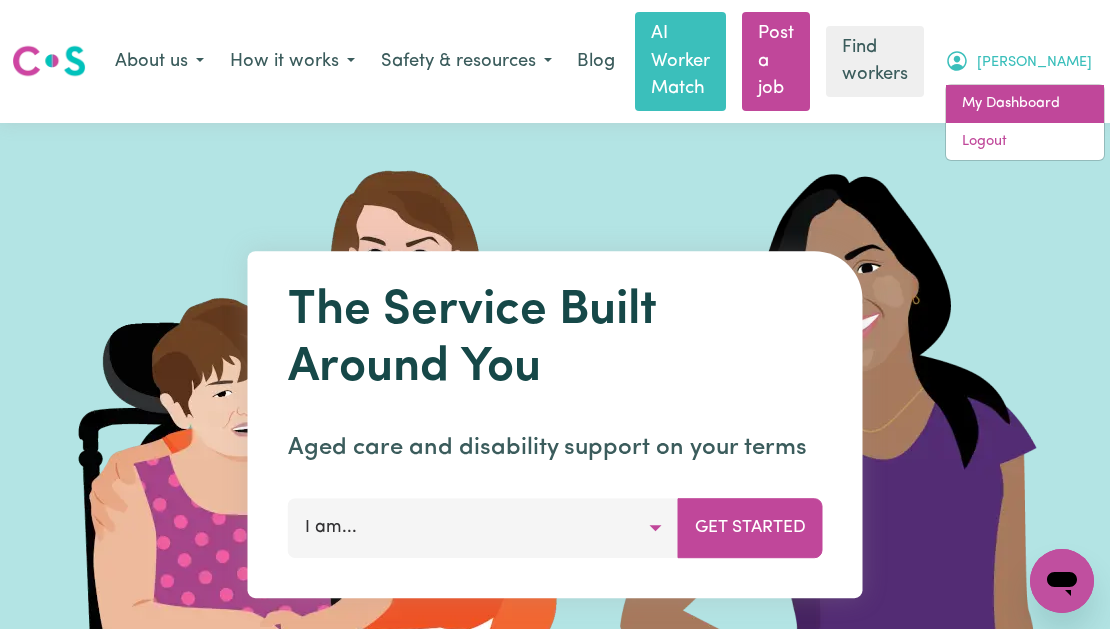 click on "My Dashboard" at bounding box center (1025, 104) 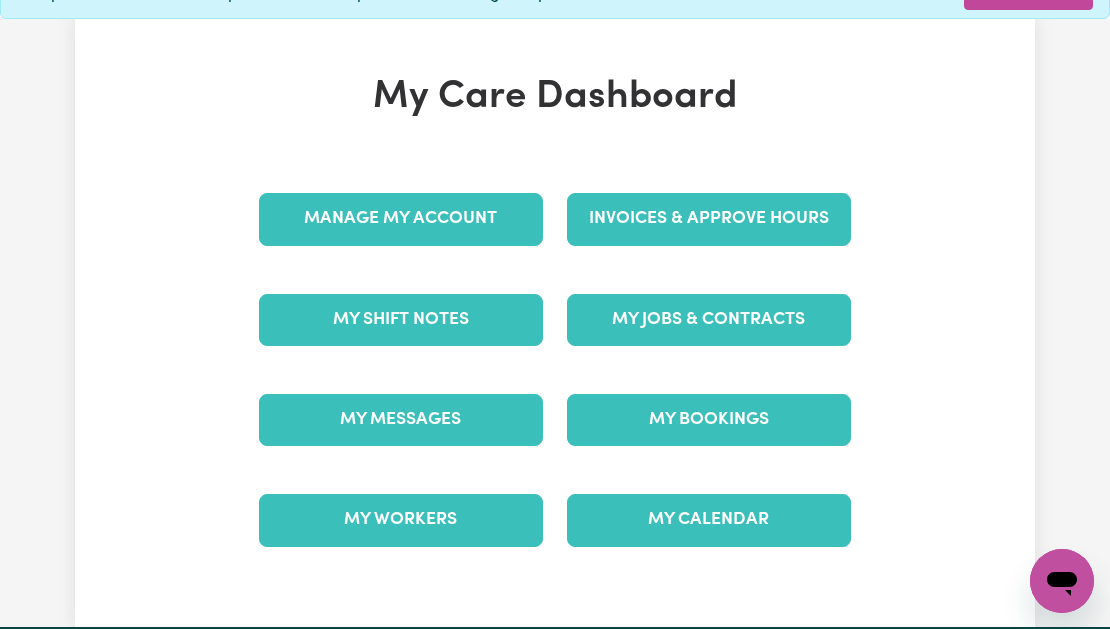 scroll, scrollTop: 0, scrollLeft: 0, axis: both 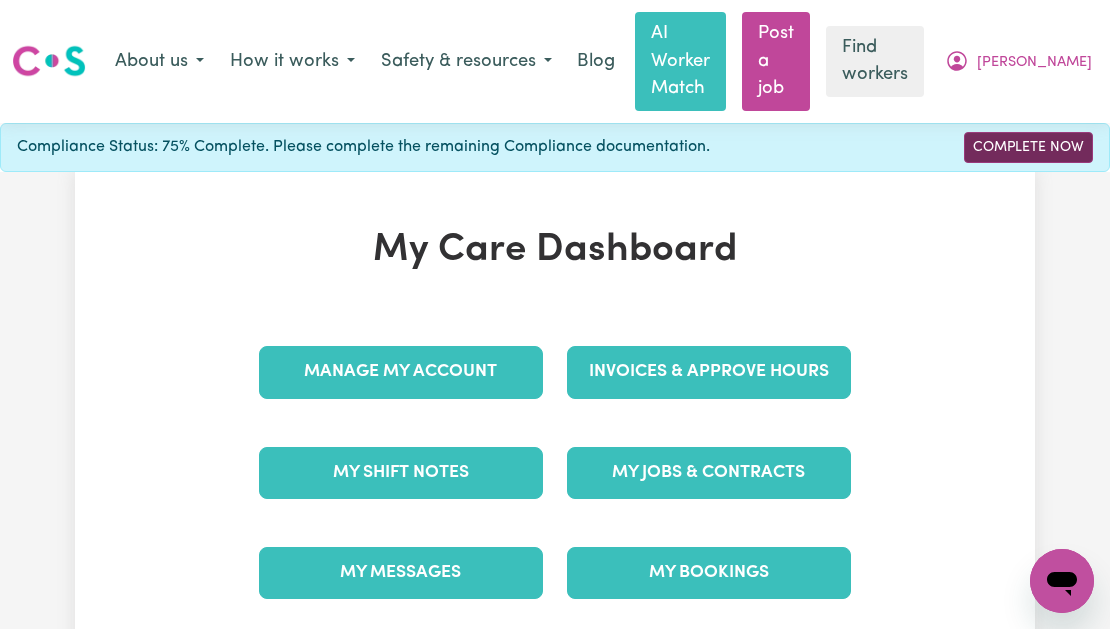 click on "Complete Now" at bounding box center [1028, 147] 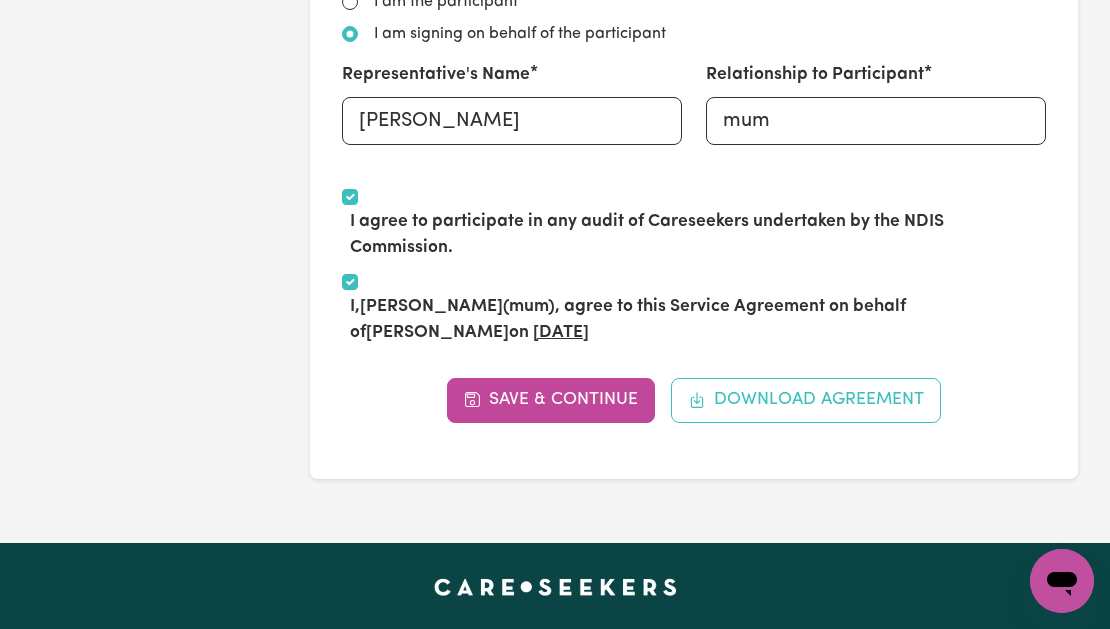 scroll, scrollTop: 1523, scrollLeft: 0, axis: vertical 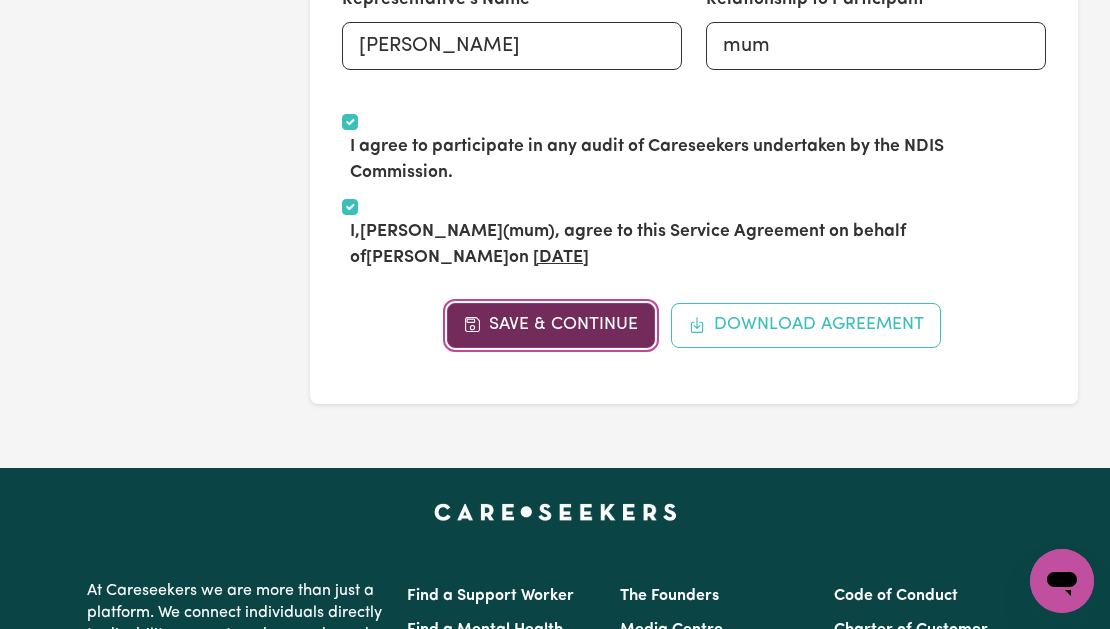 click on "Save & Continue" at bounding box center [551, 325] 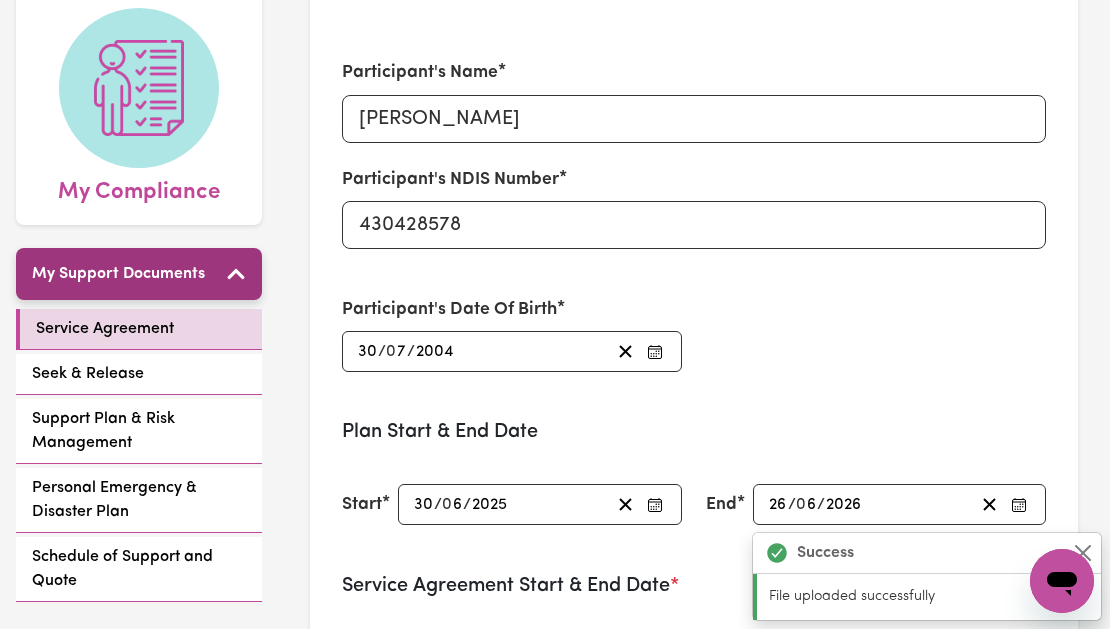 scroll, scrollTop: 254, scrollLeft: 0, axis: vertical 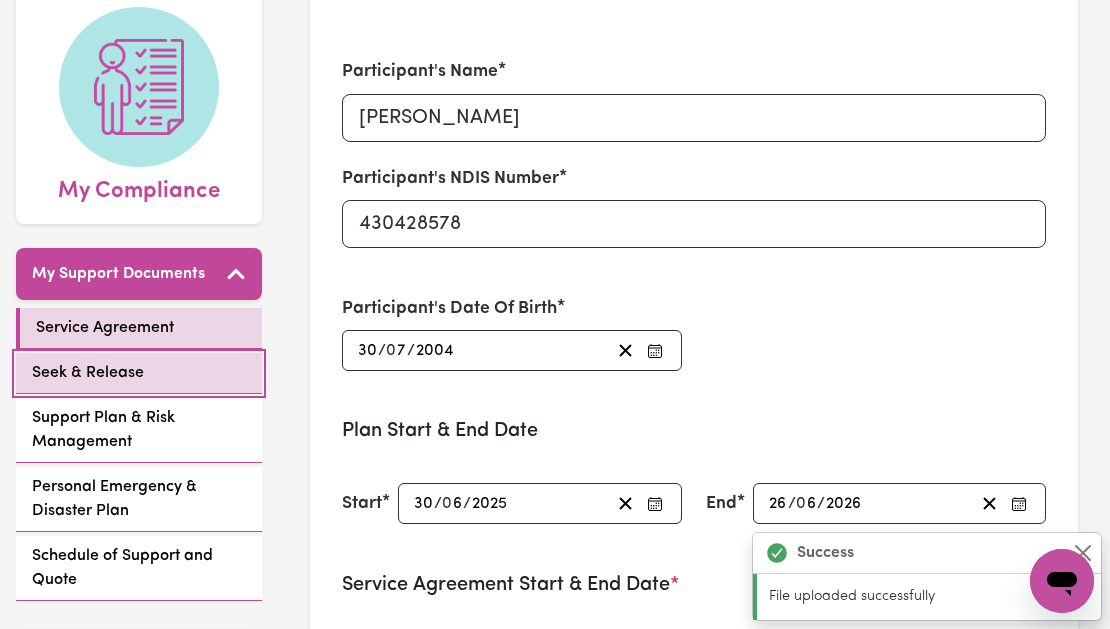 click on "Seek & Release" at bounding box center [88, 373] 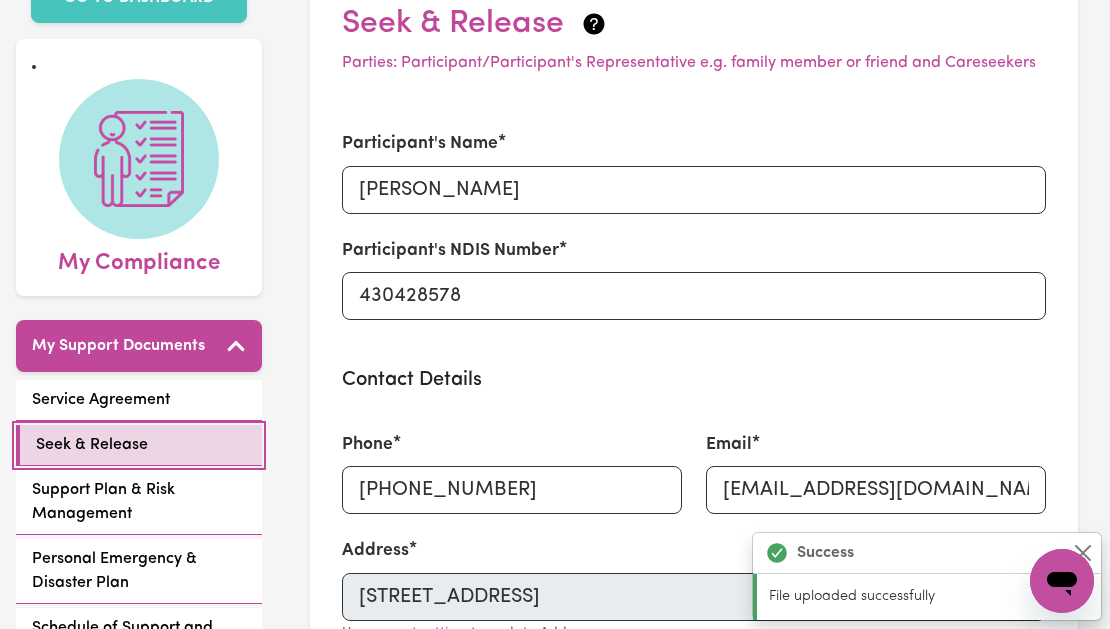 scroll, scrollTop: 346, scrollLeft: 0, axis: vertical 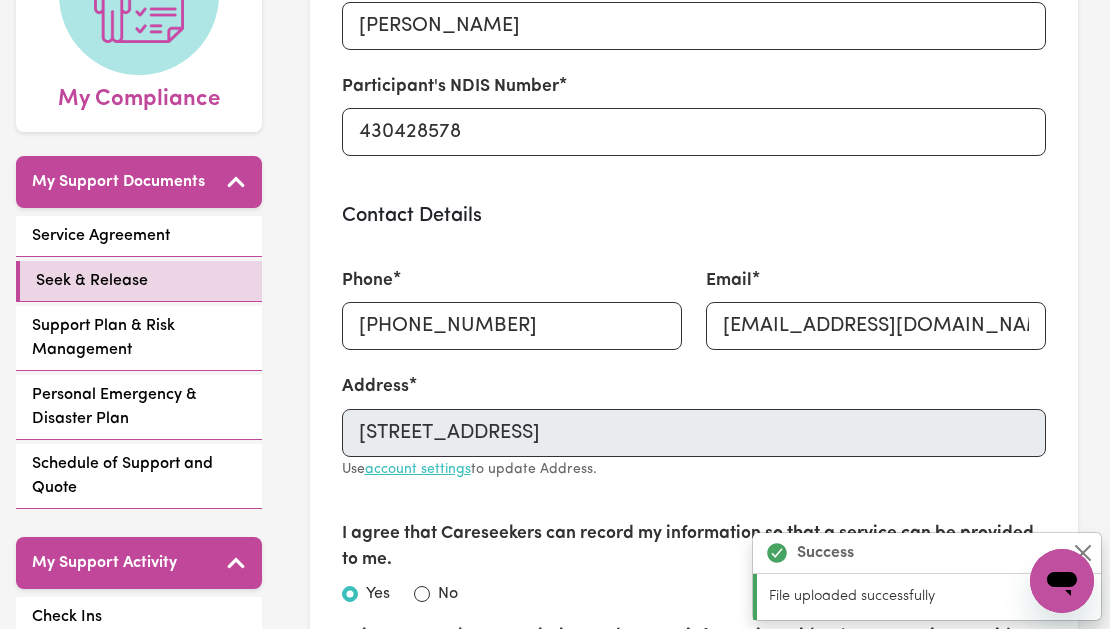 click on "account settings" at bounding box center (418, 469) 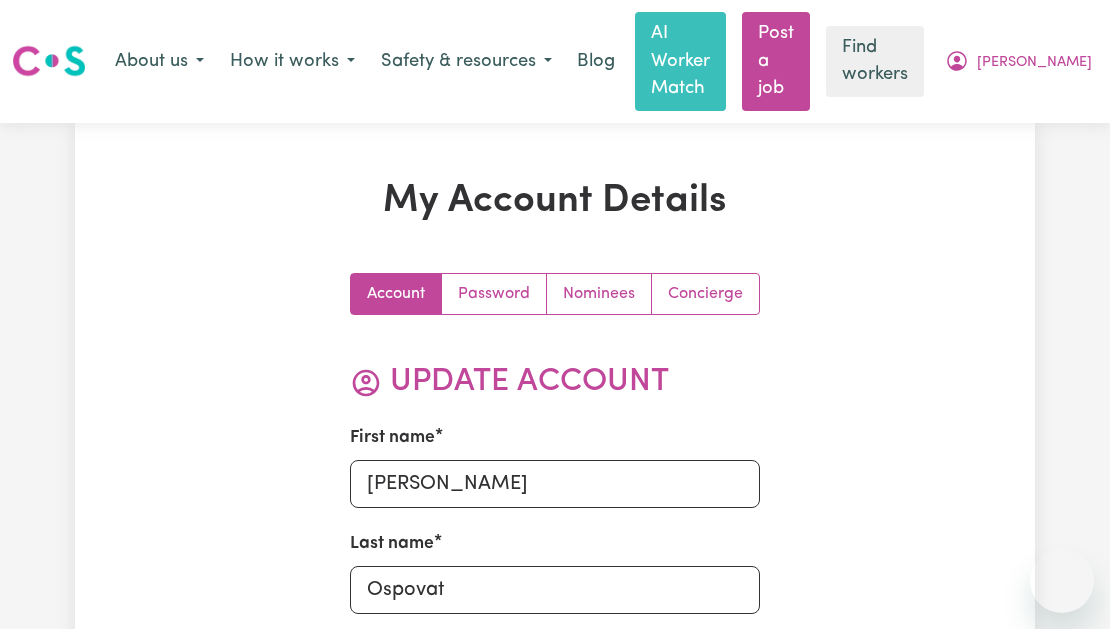 scroll, scrollTop: 0, scrollLeft: 0, axis: both 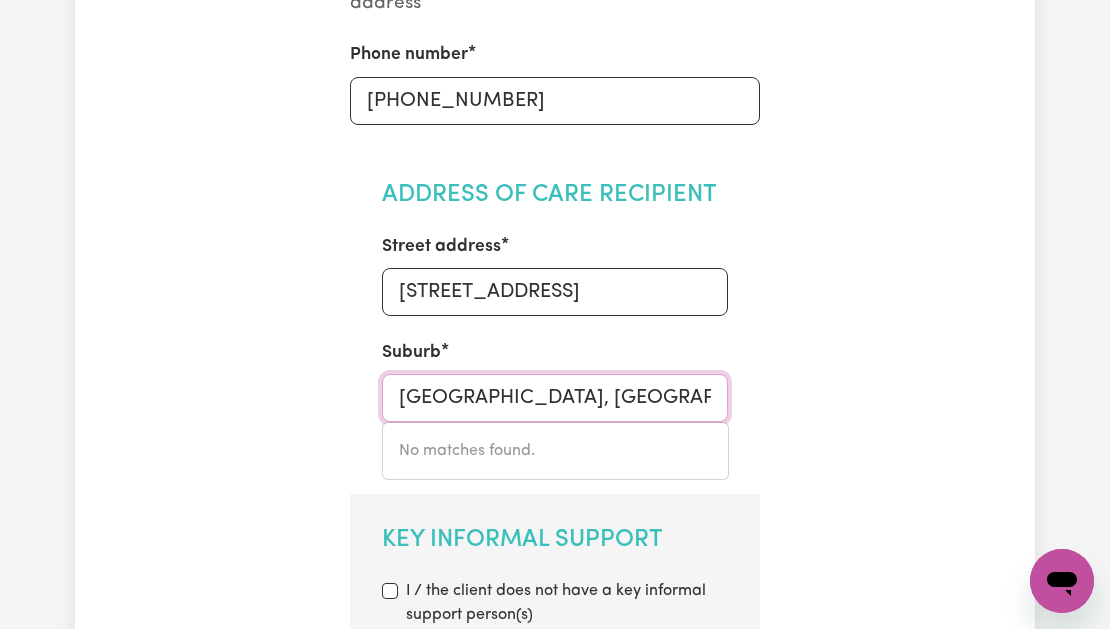drag, startPoint x: 478, startPoint y: 371, endPoint x: 395, endPoint y: 362, distance: 83.48653 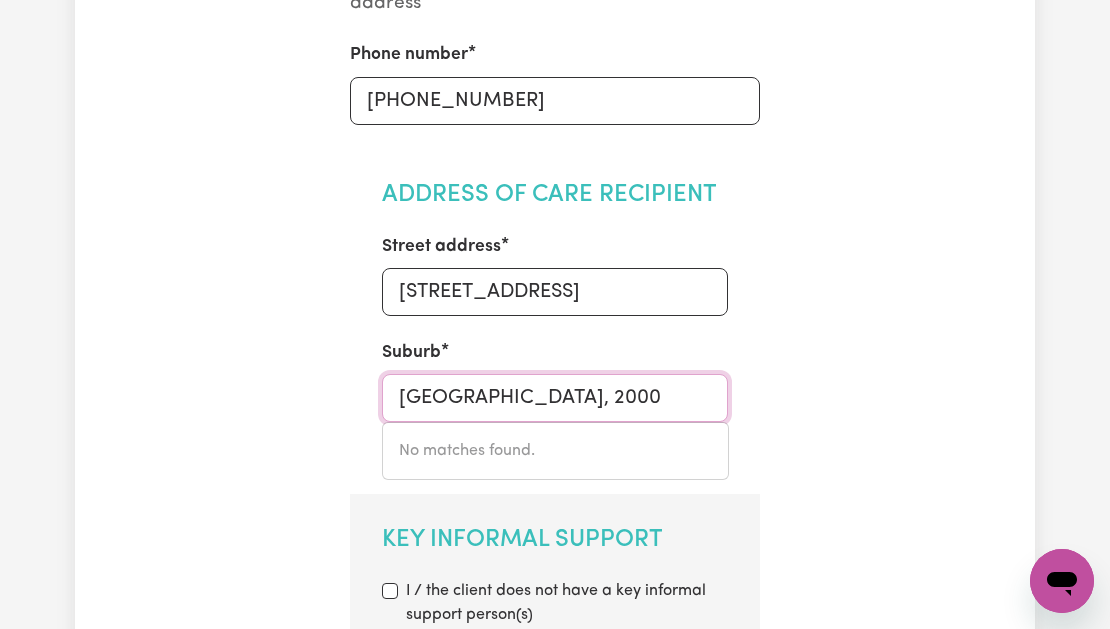 click on "[GEOGRAPHIC_DATA], 2000" at bounding box center [555, 398] 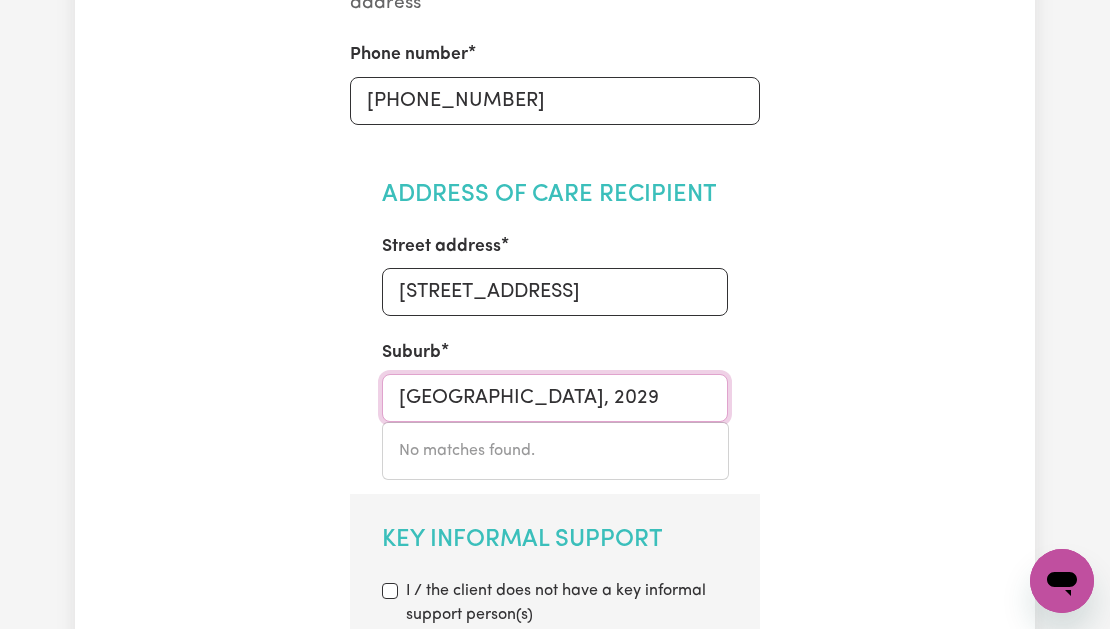 type on "[GEOGRAPHIC_DATA], 2029" 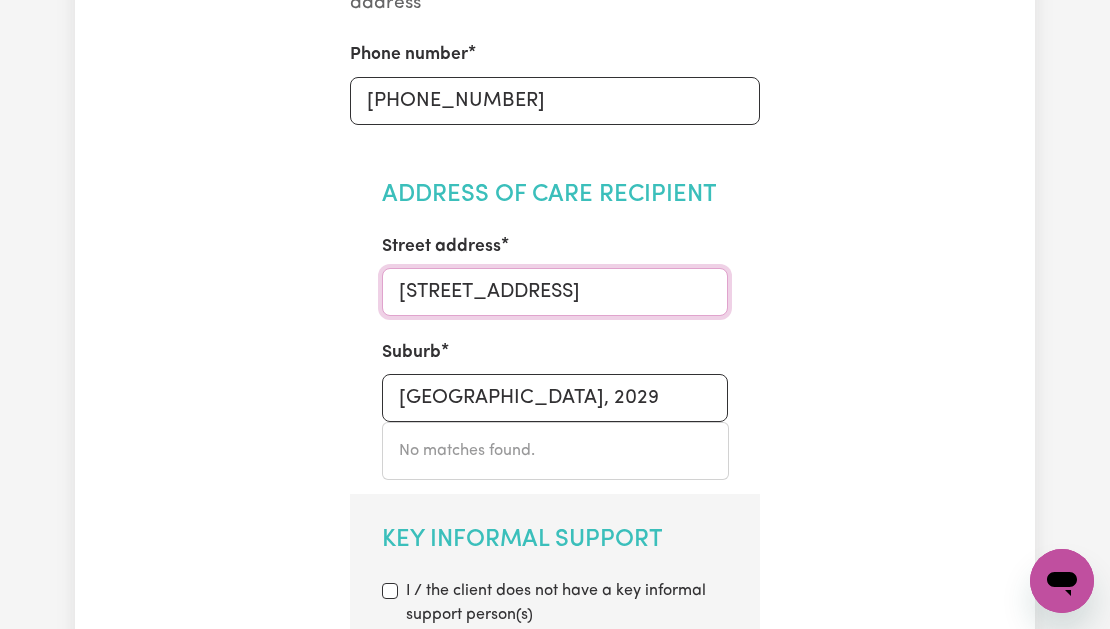 drag, startPoint x: 538, startPoint y: 262, endPoint x: 630, endPoint y: 269, distance: 92.26592 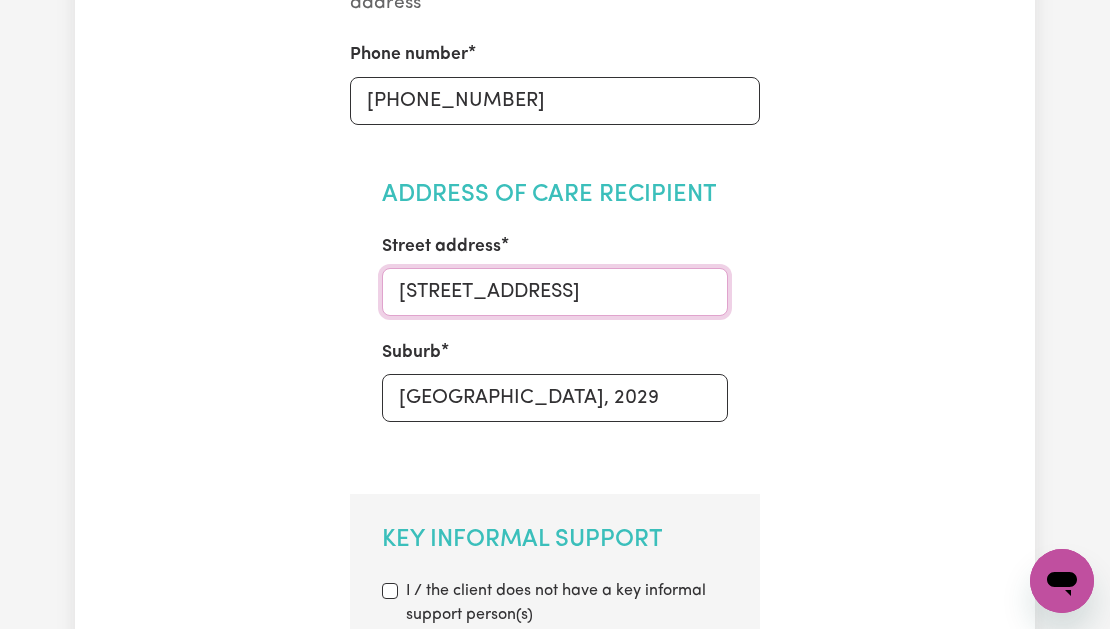 type on "[STREET_ADDRESS]" 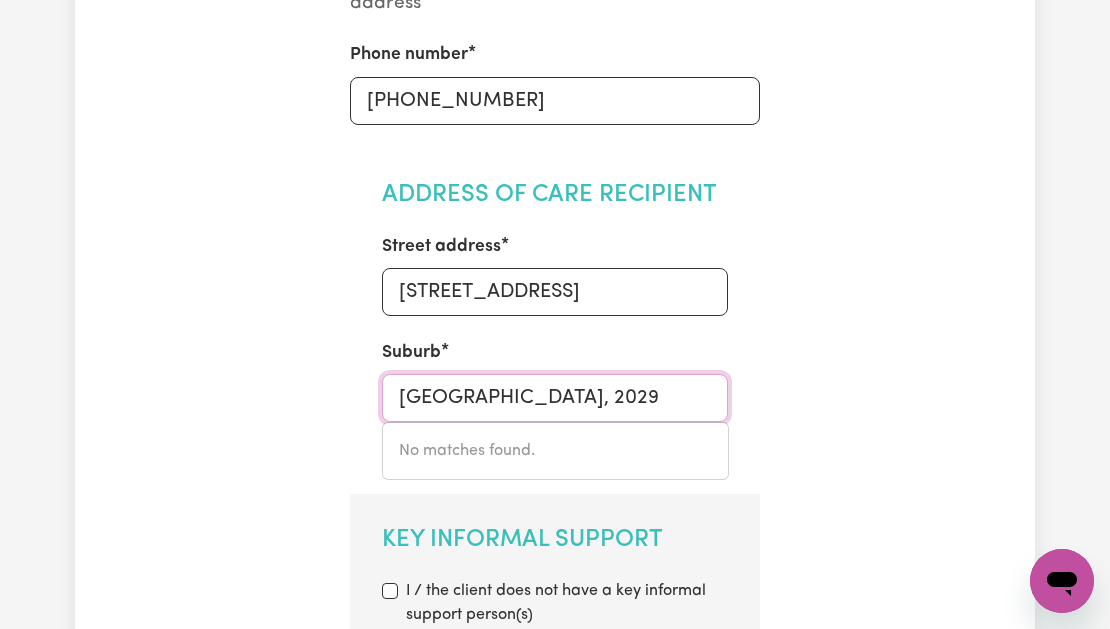 click on "[GEOGRAPHIC_DATA], 2029" at bounding box center [555, 398] 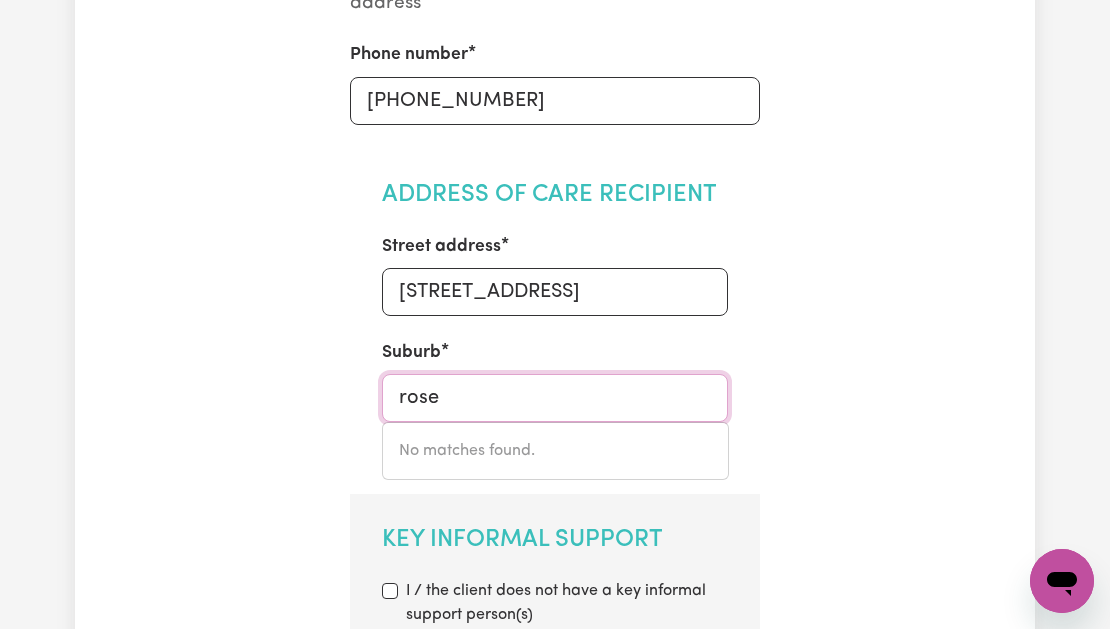type on "rosebay" 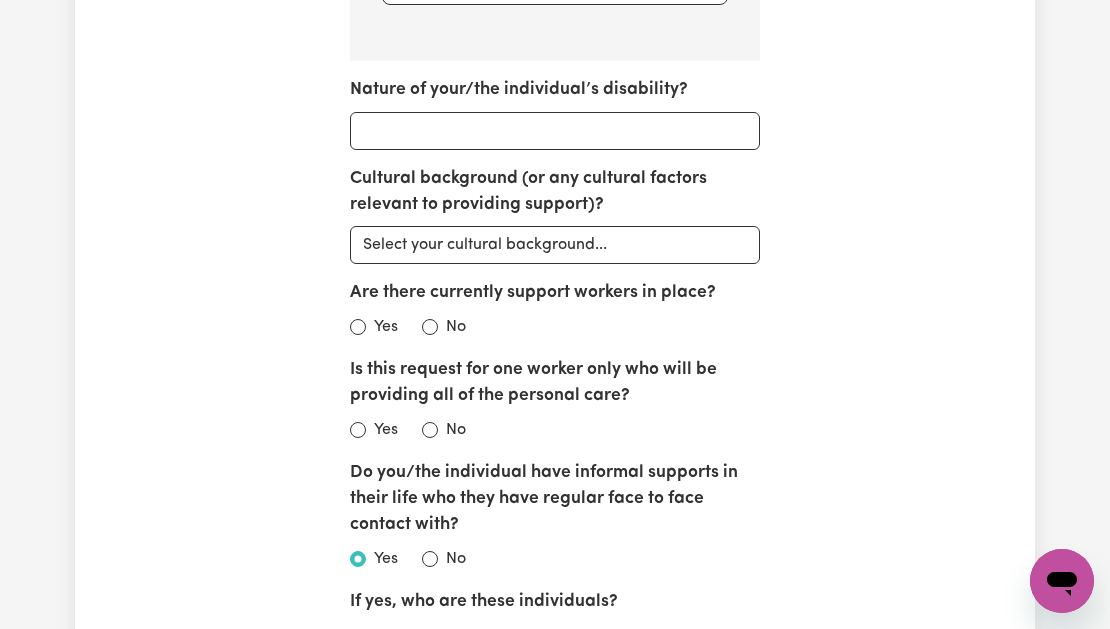 scroll, scrollTop: 1703, scrollLeft: 0, axis: vertical 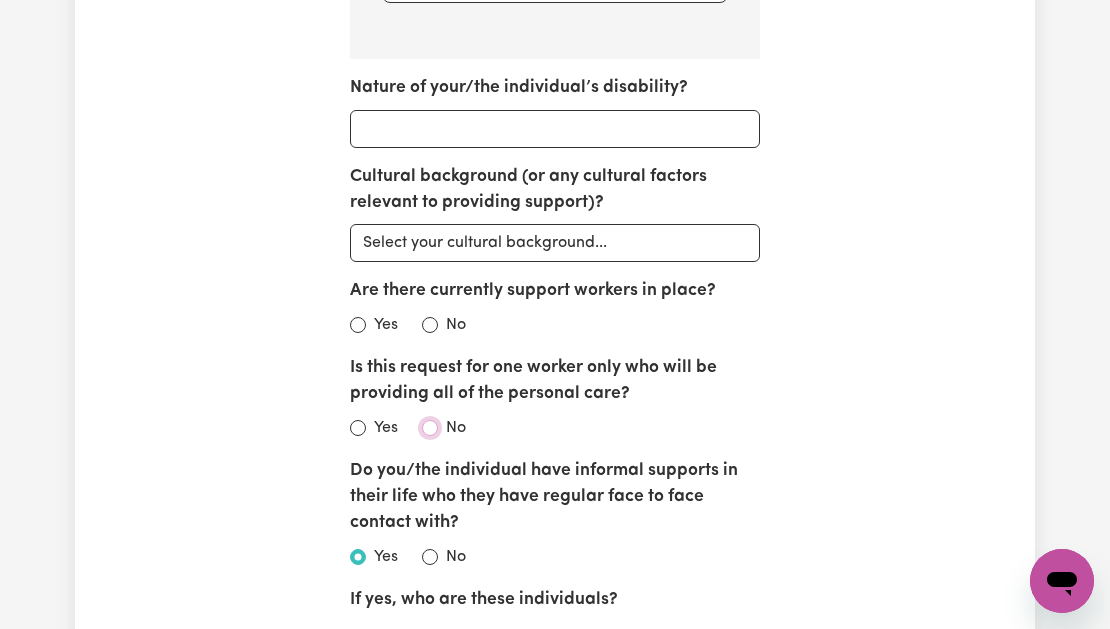 click on "No" at bounding box center [430, 428] 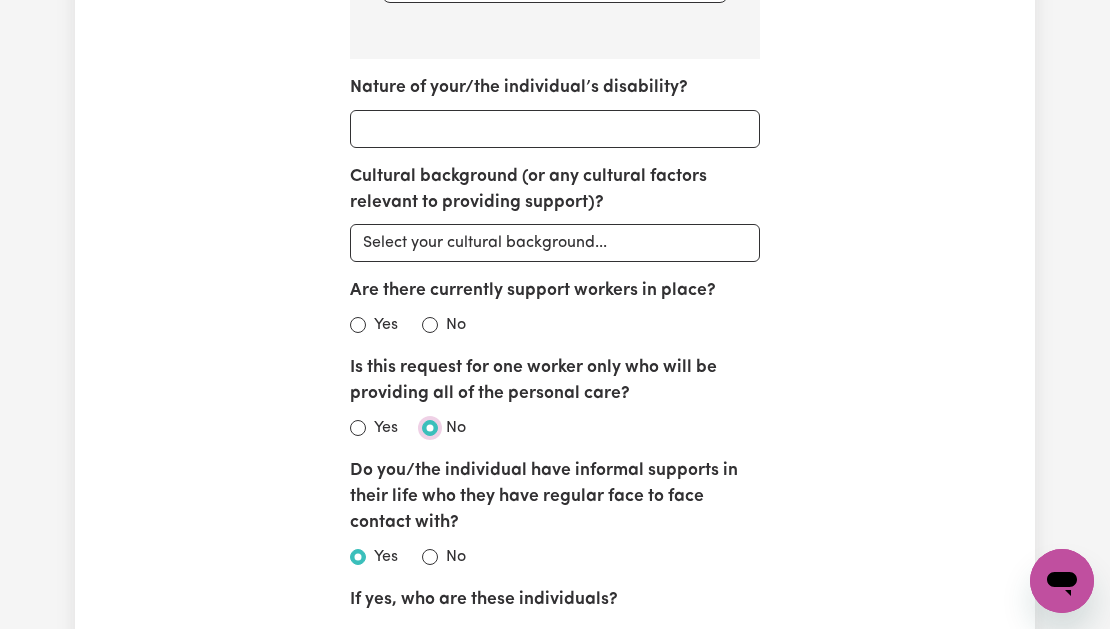 radio on "true" 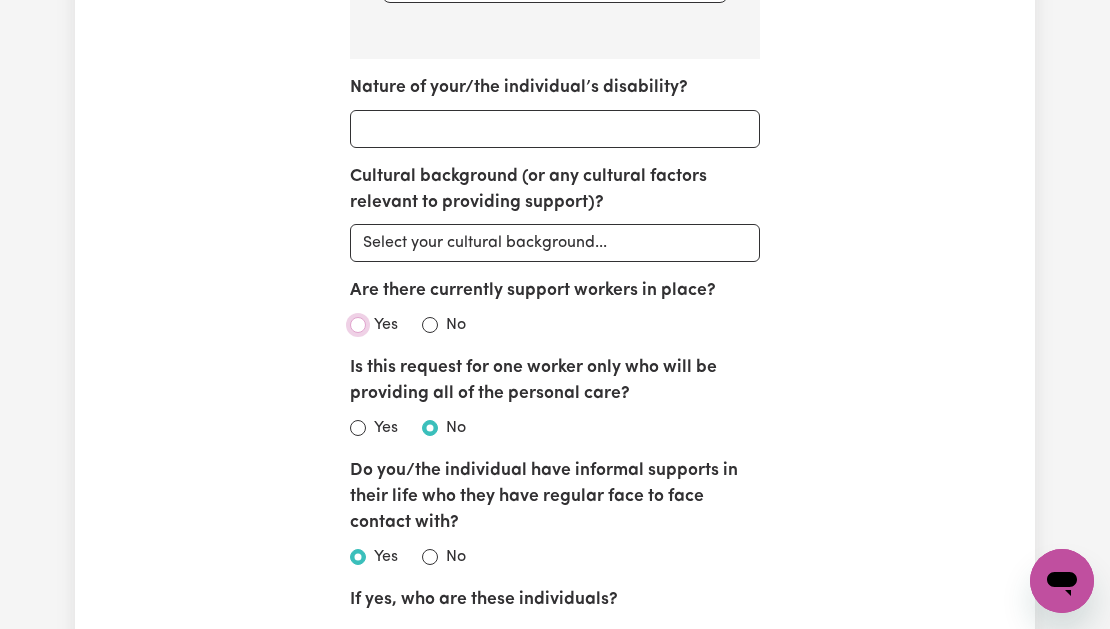 click on "Yes" at bounding box center (358, 325) 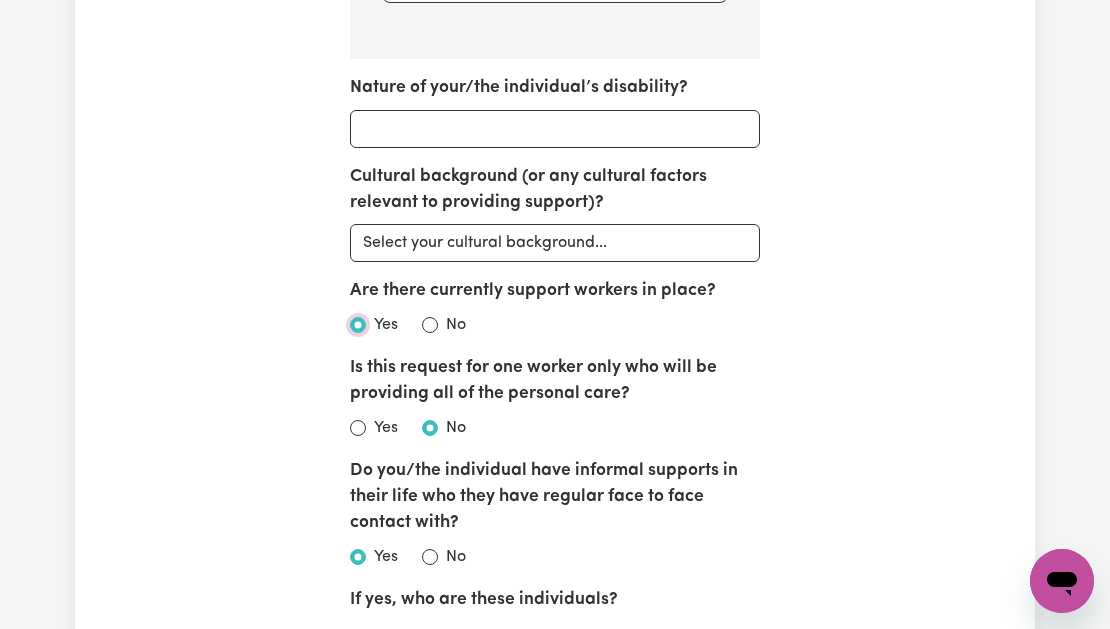 radio on "true" 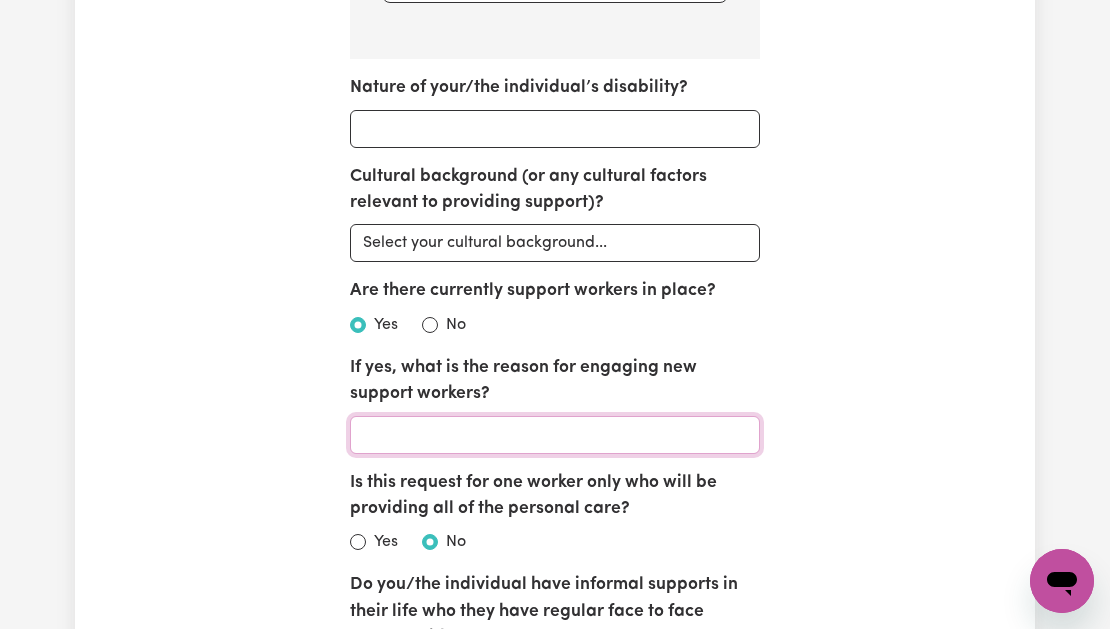click on "If yes, what is the reason for engaging new support workers?" at bounding box center [555, 435] 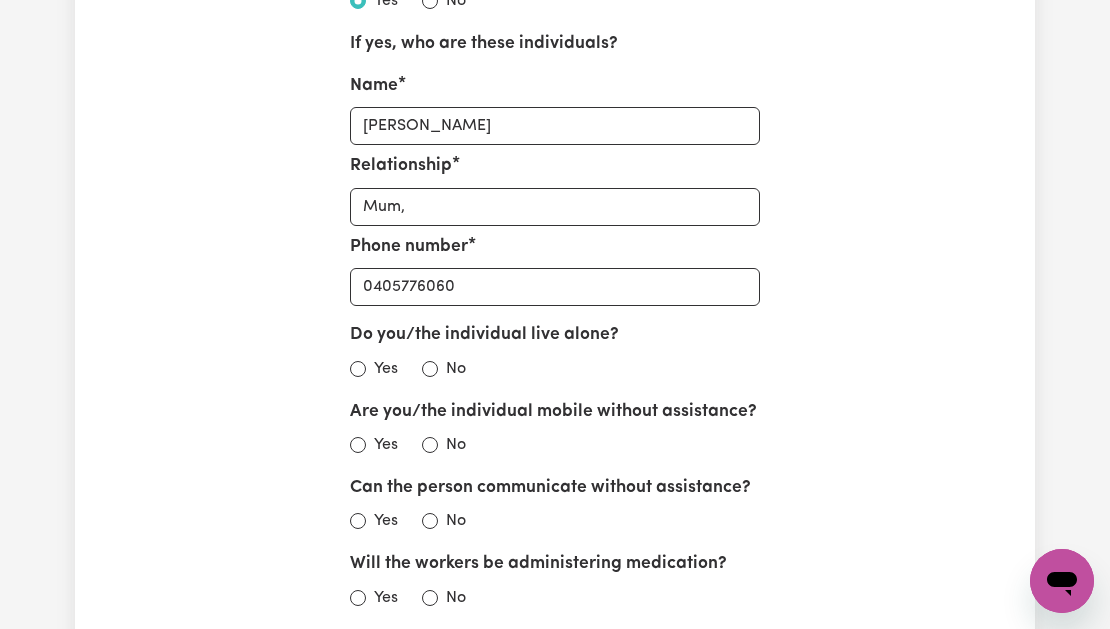 scroll, scrollTop: 2459, scrollLeft: 0, axis: vertical 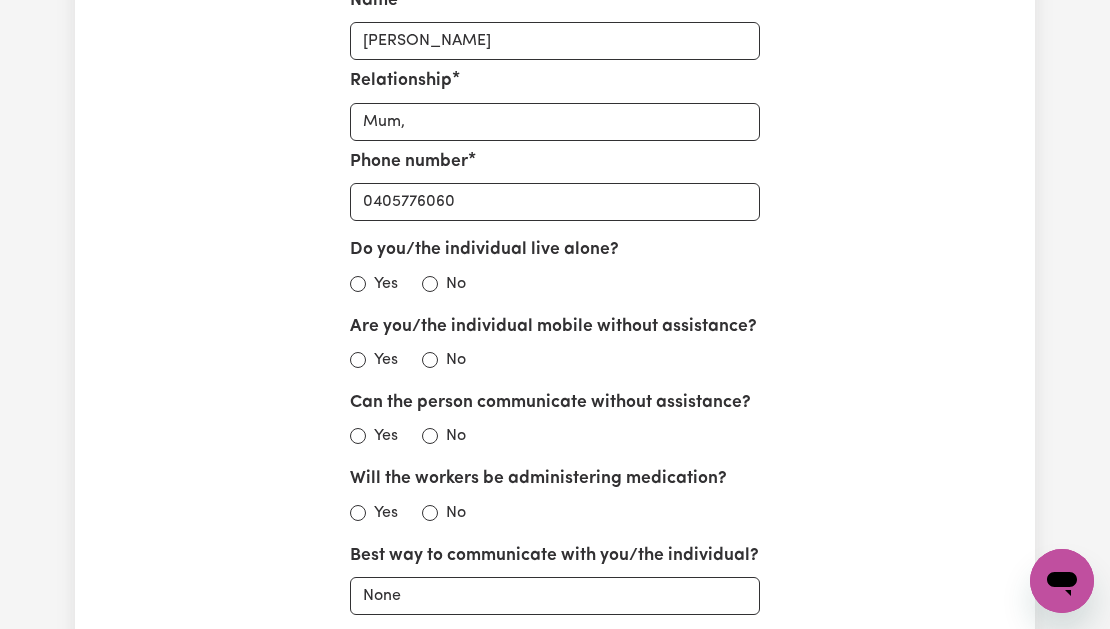 type on "need more" 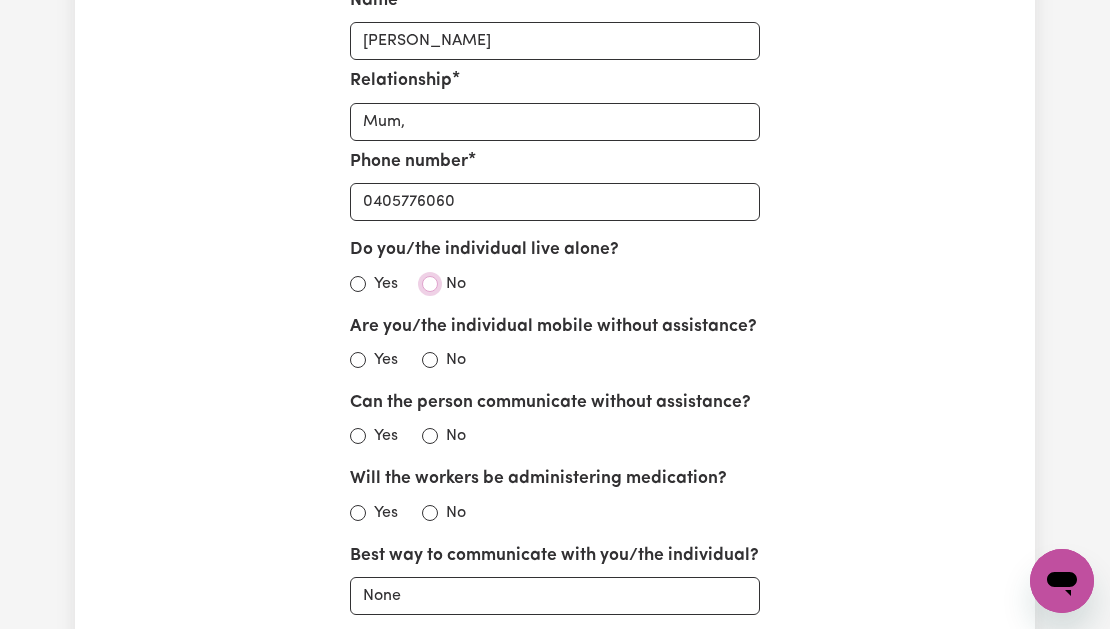 click on "No" at bounding box center (430, 284) 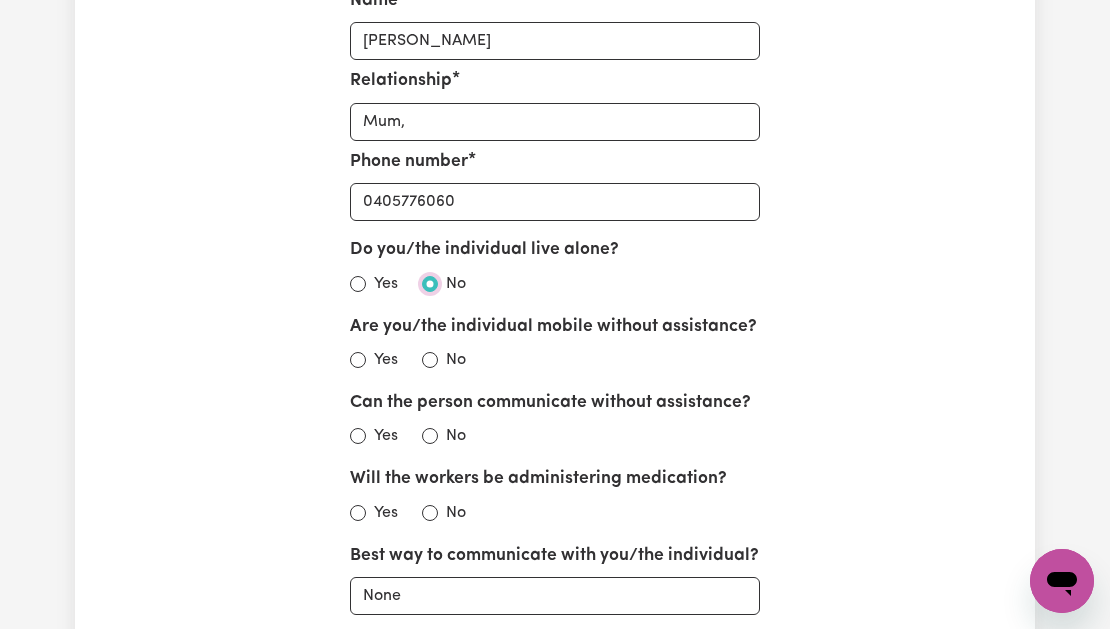 radio on "true" 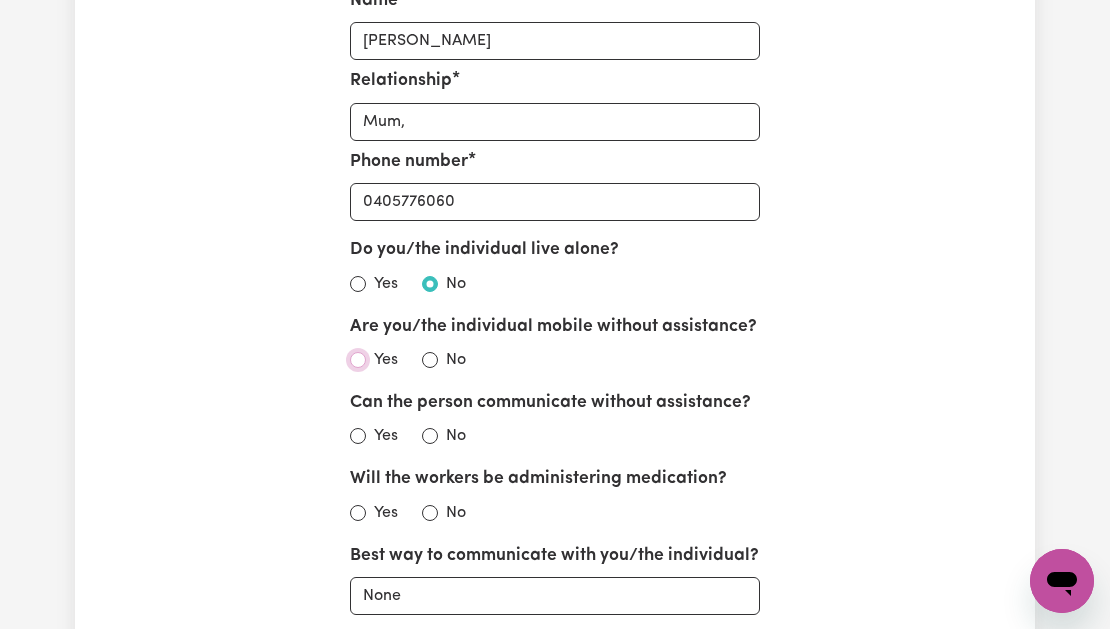 click on "Yes" at bounding box center (358, 360) 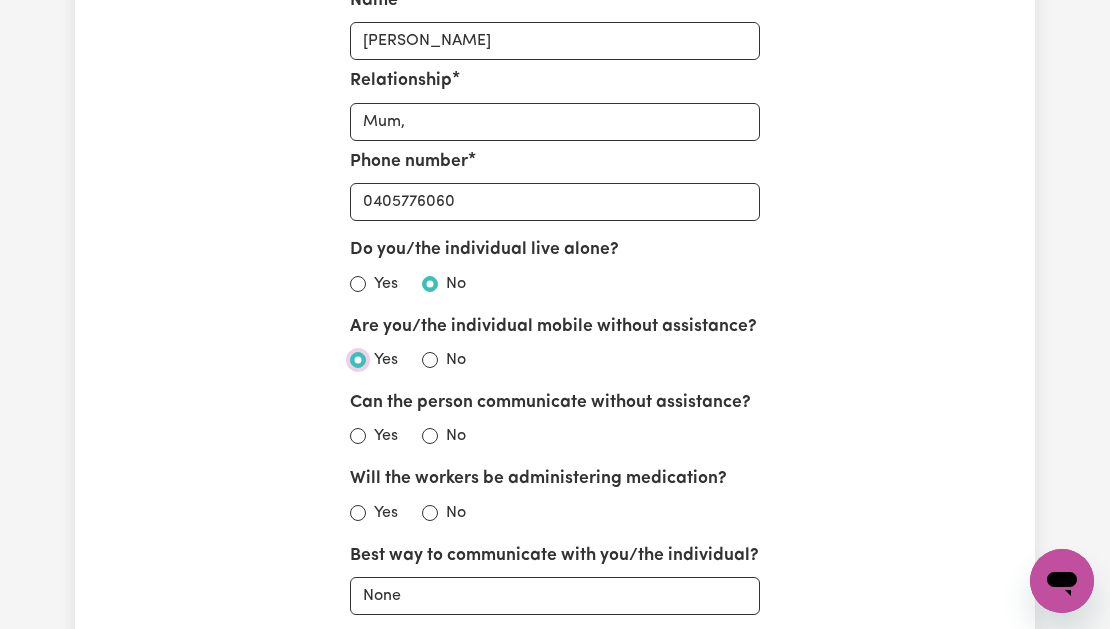 radio on "true" 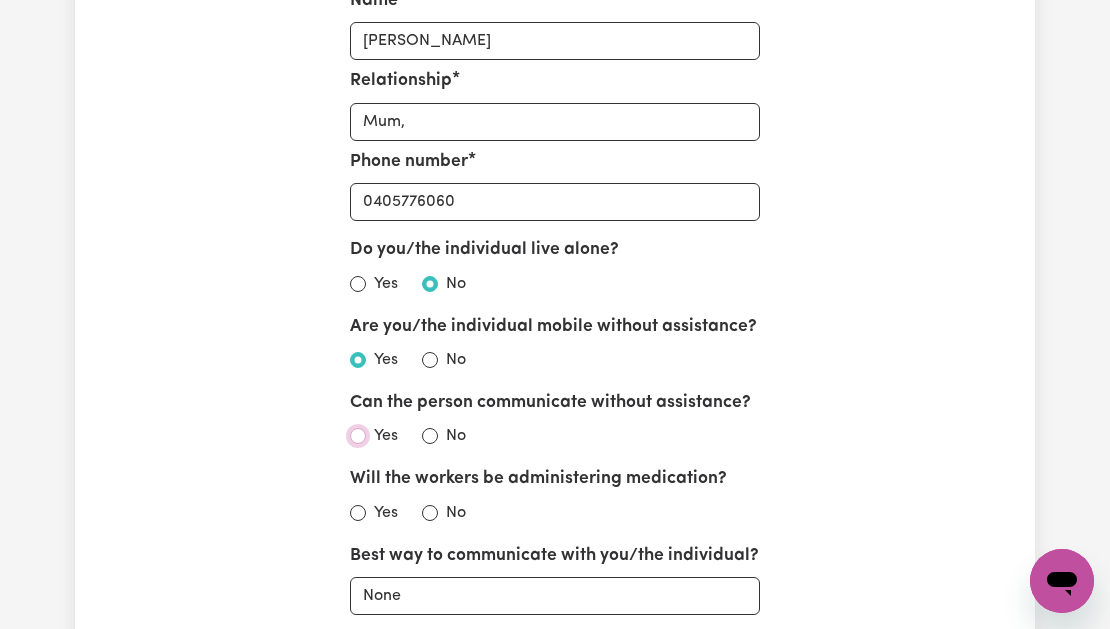 click on "Yes" at bounding box center (358, 436) 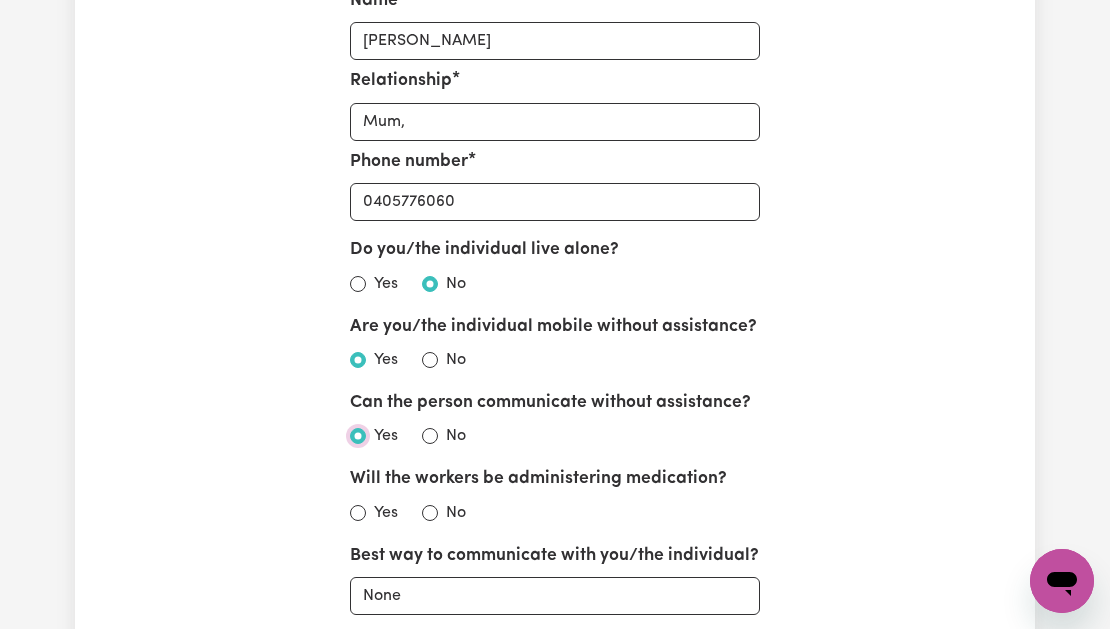 radio on "true" 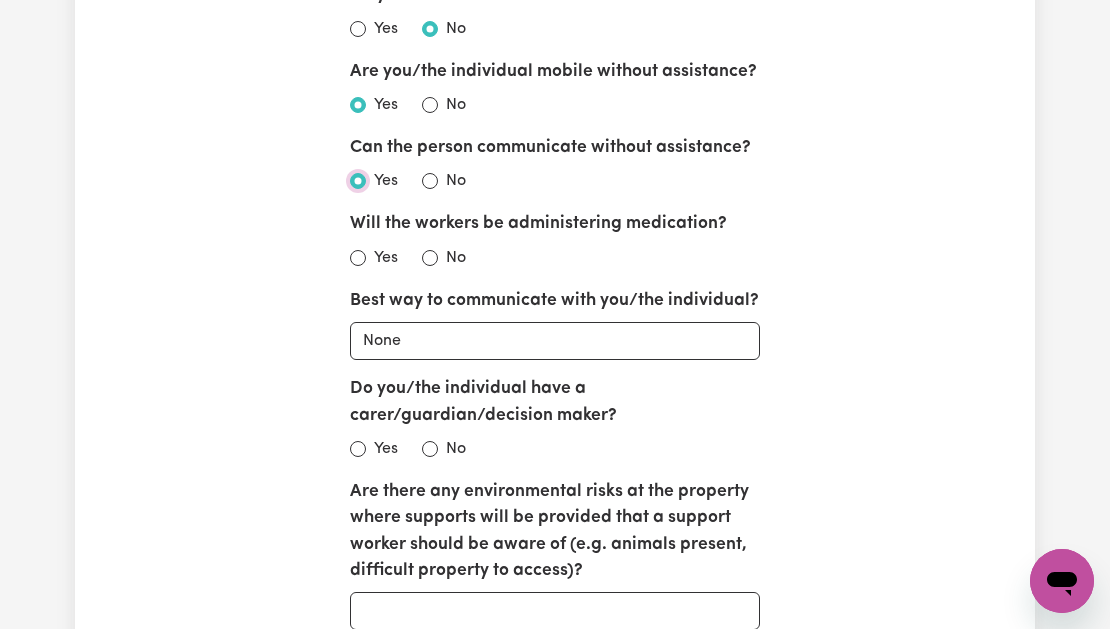 scroll, scrollTop: 2723, scrollLeft: 0, axis: vertical 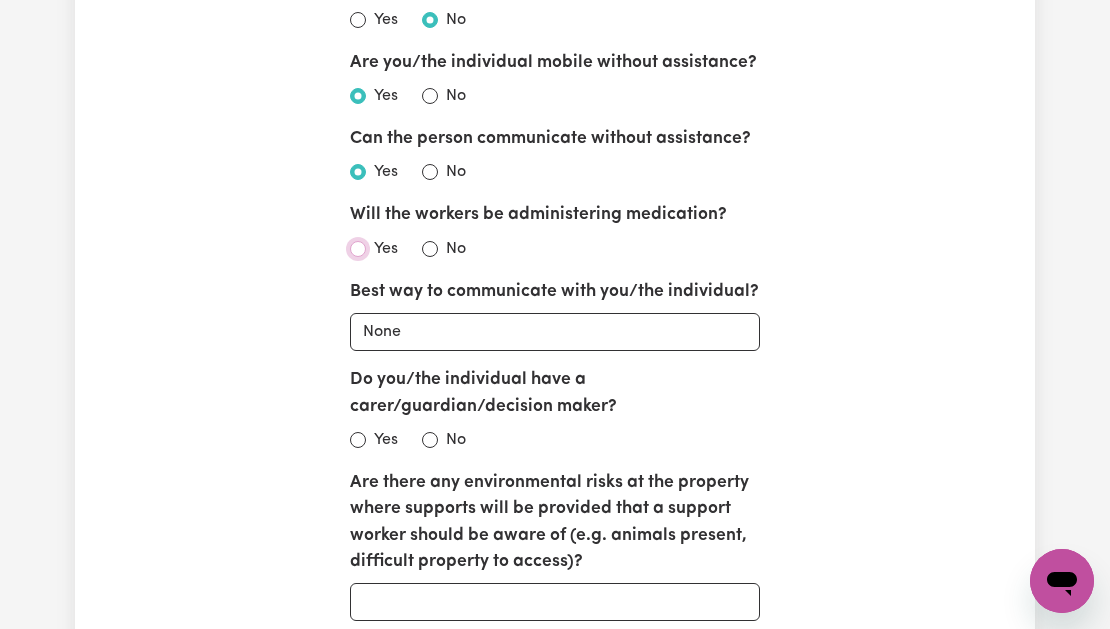 click on "Yes" at bounding box center [358, 249] 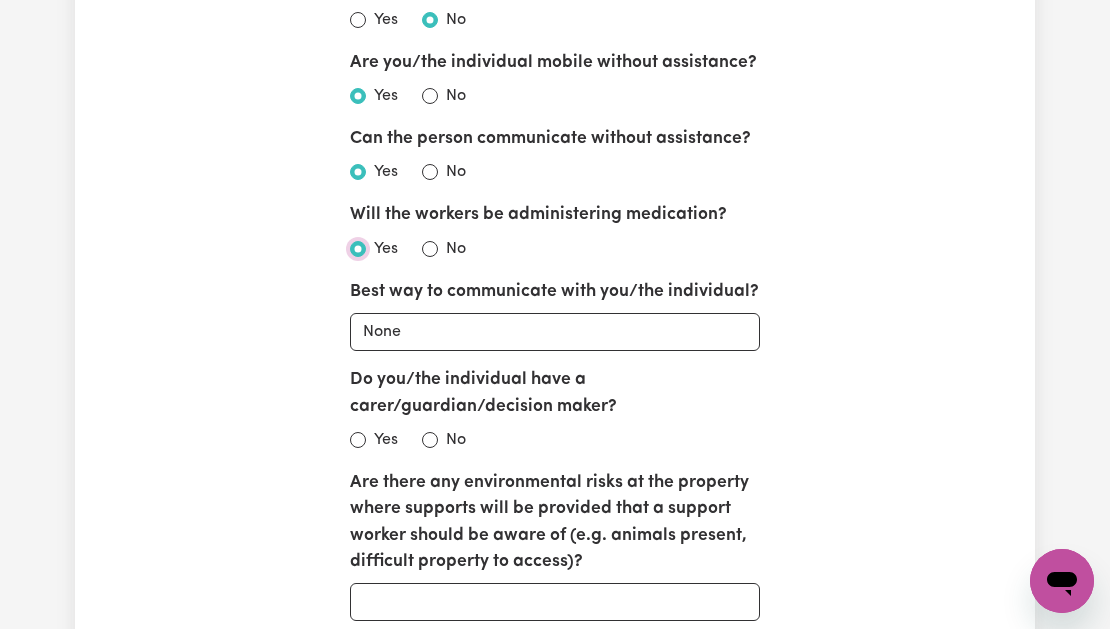 radio on "true" 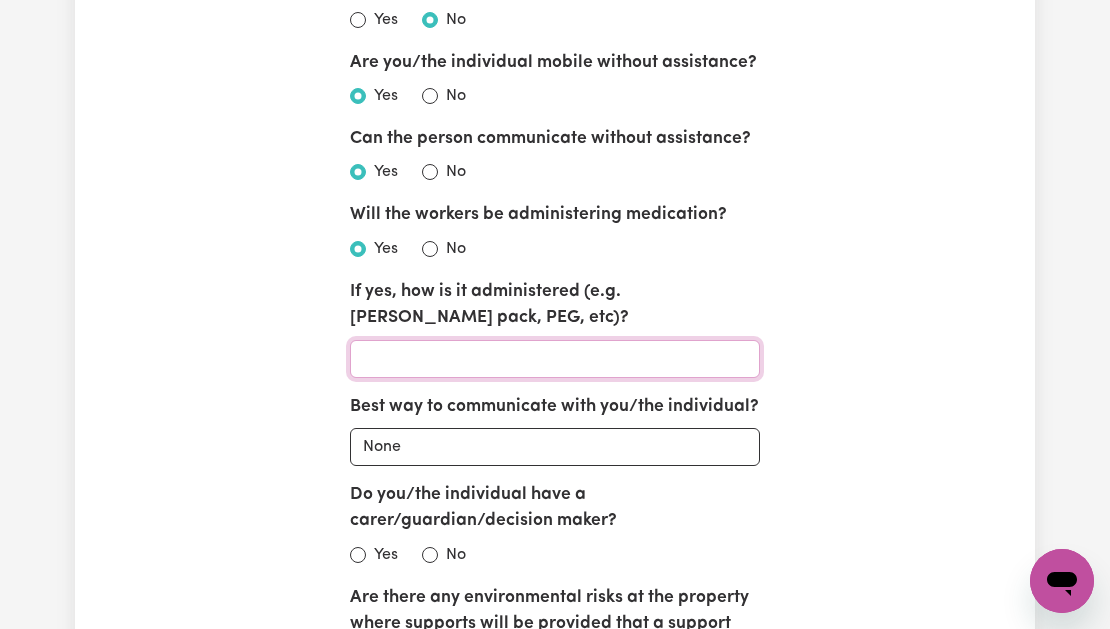 click on "If yes, how is it administered (e.g. [PERSON_NAME] pack, PEG, etc)?" at bounding box center (555, 359) 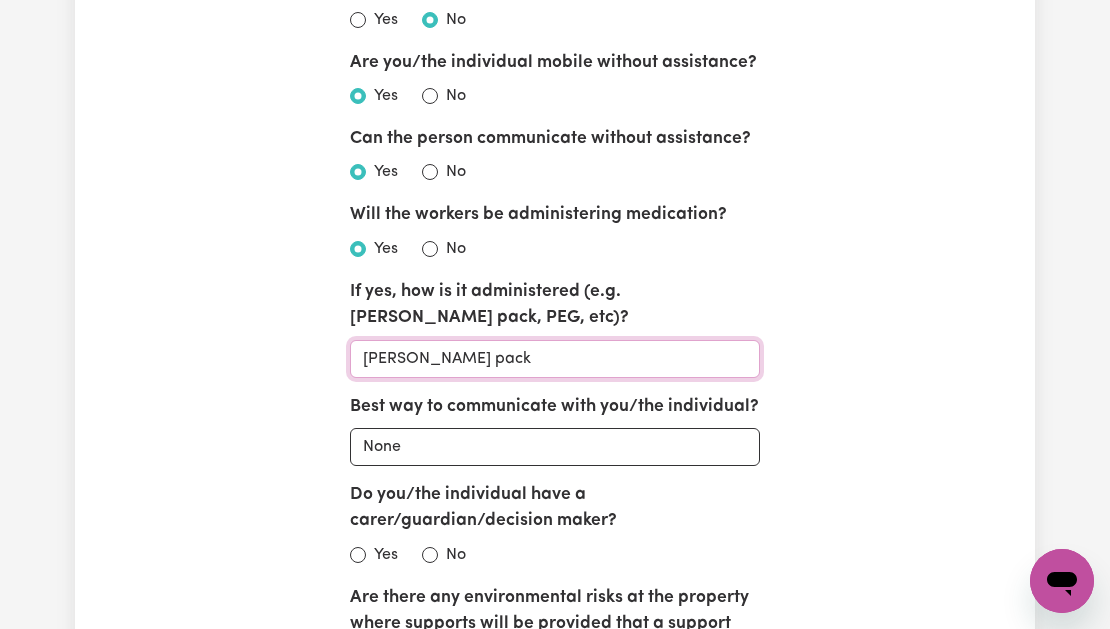 type on "[PERSON_NAME] pack" 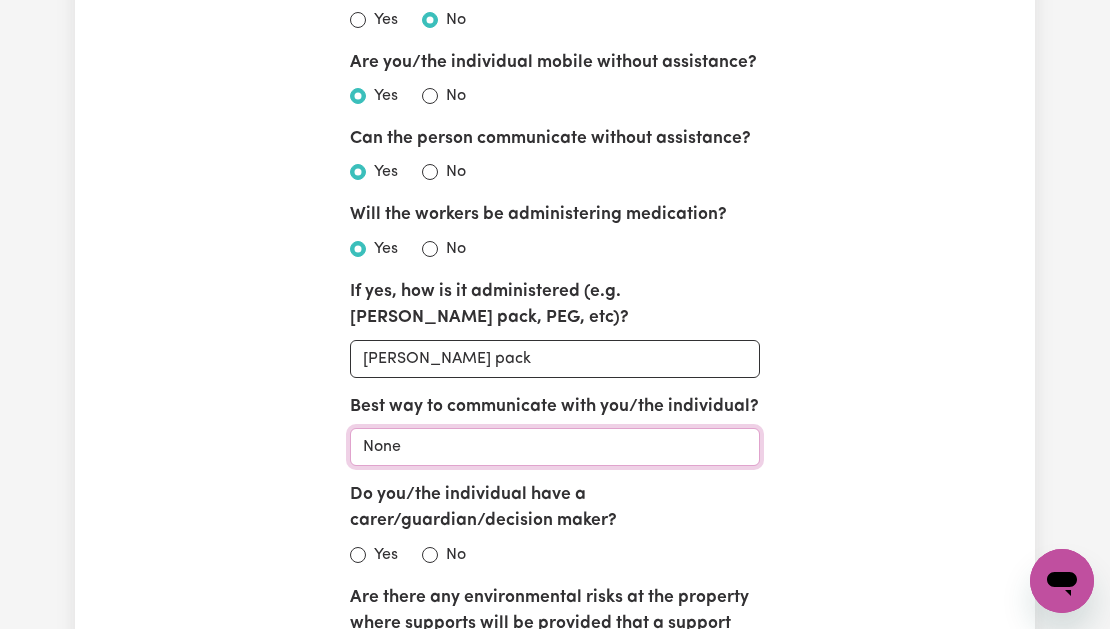 click on "None Email Call Text Through representative" at bounding box center [555, 447] 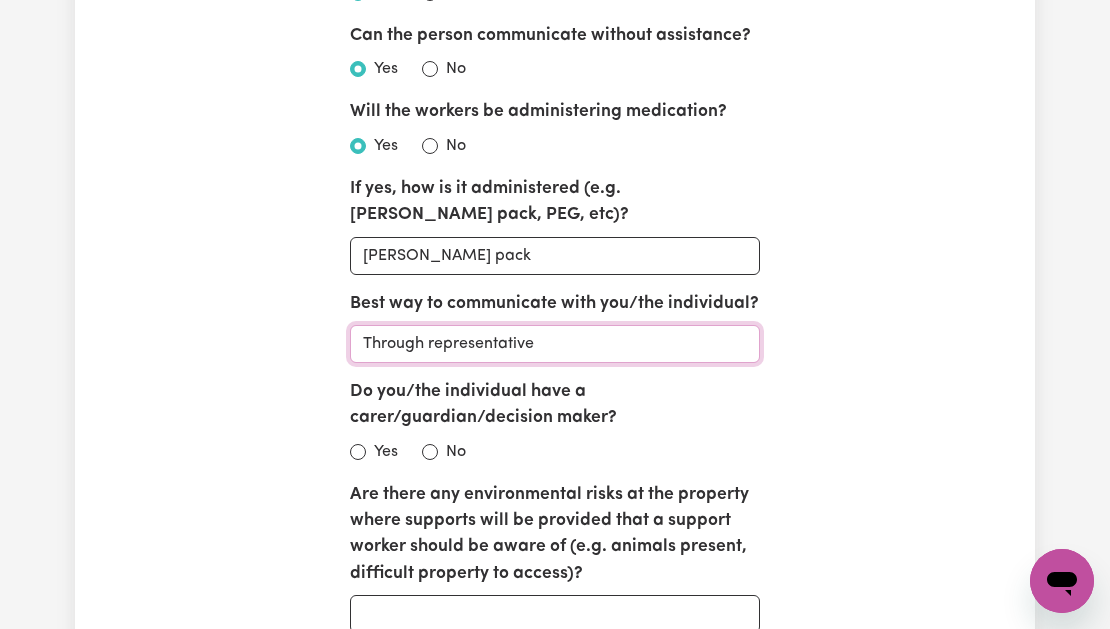 scroll, scrollTop: 2823, scrollLeft: 0, axis: vertical 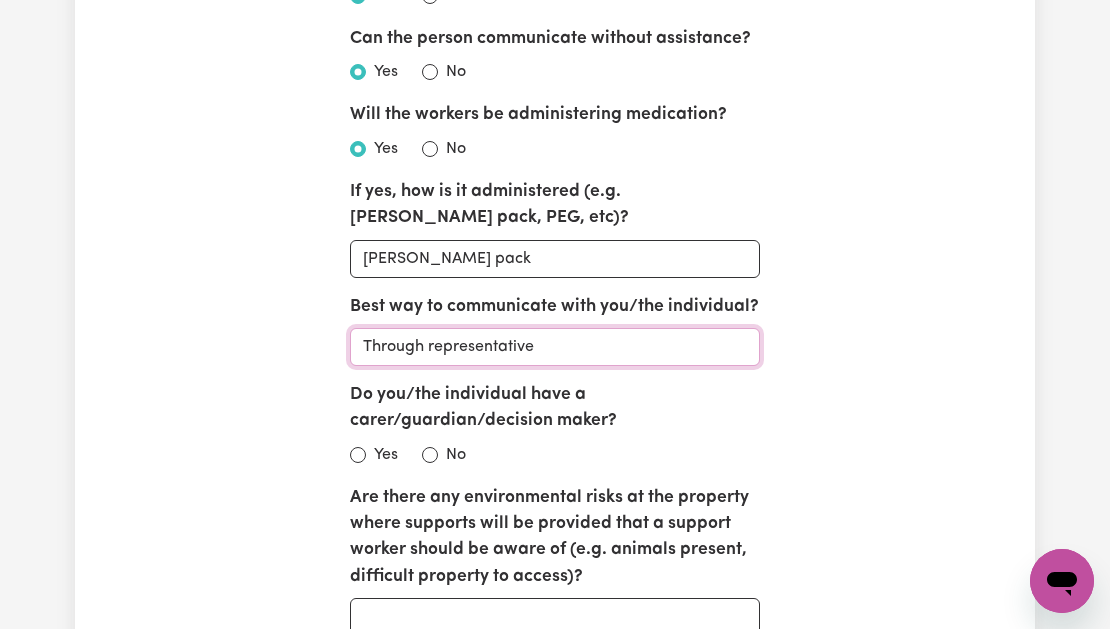 click on "None Email Call Text Through representative" at bounding box center [555, 347] 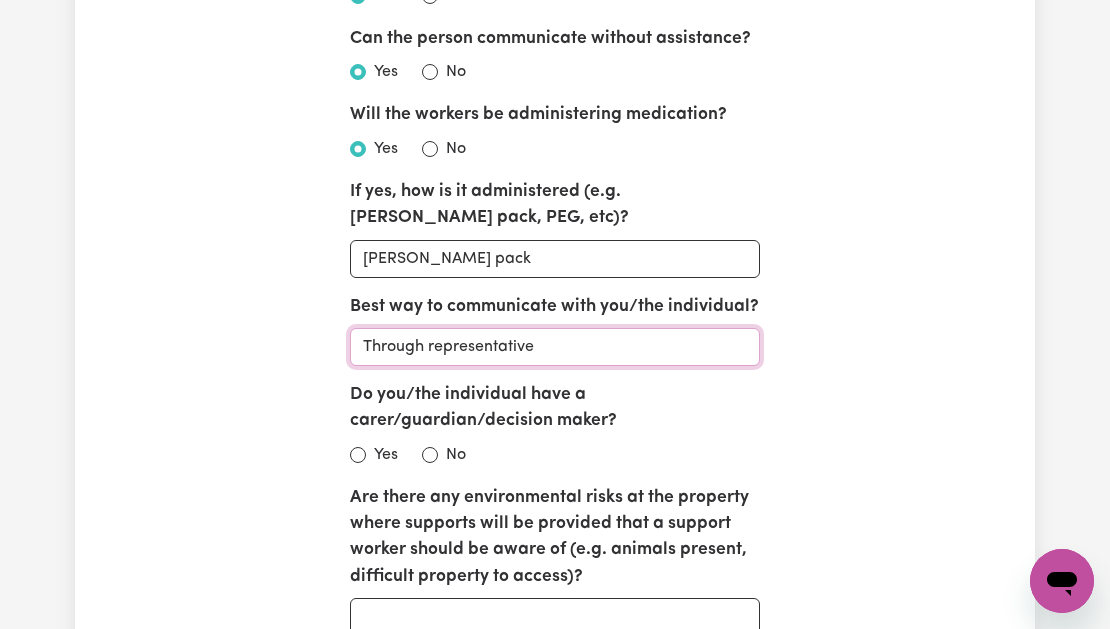 select on "email" 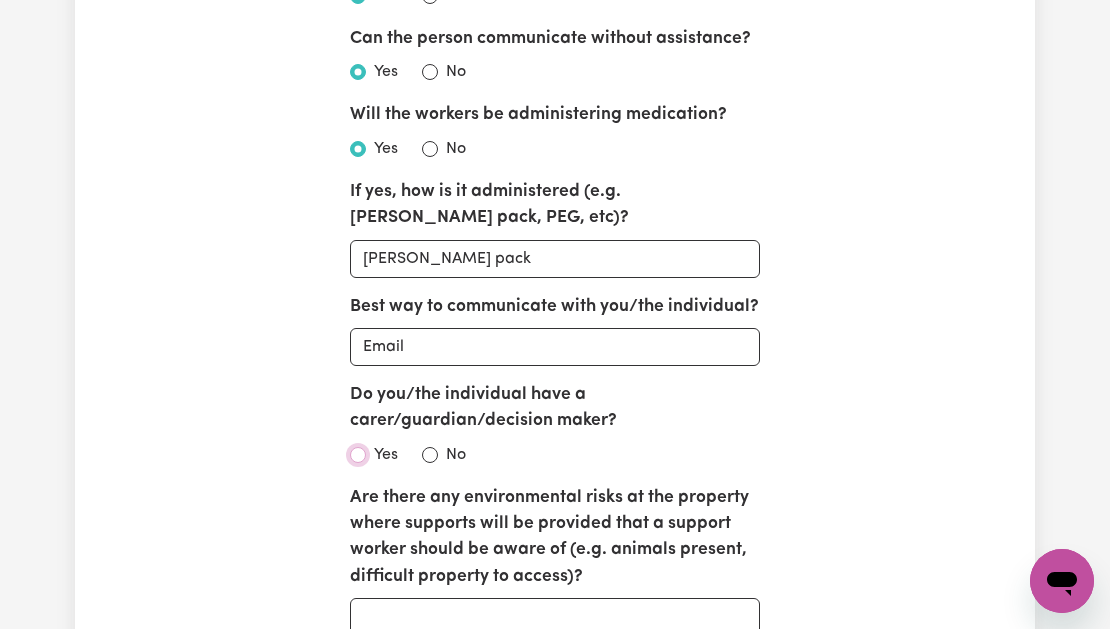 click on "Yes" at bounding box center [358, 455] 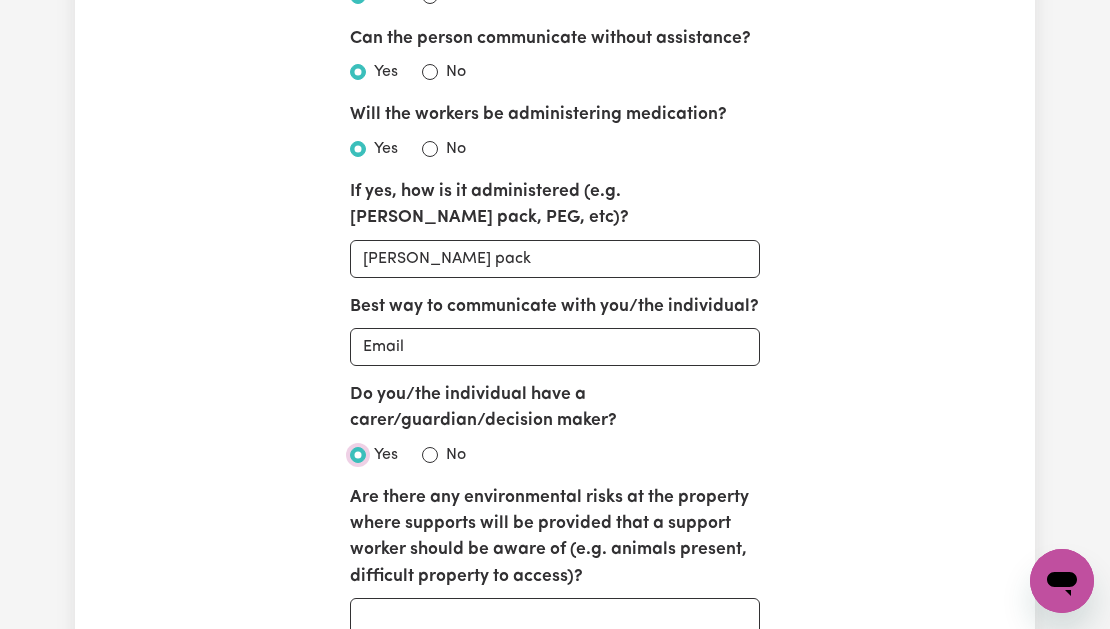 radio on "true" 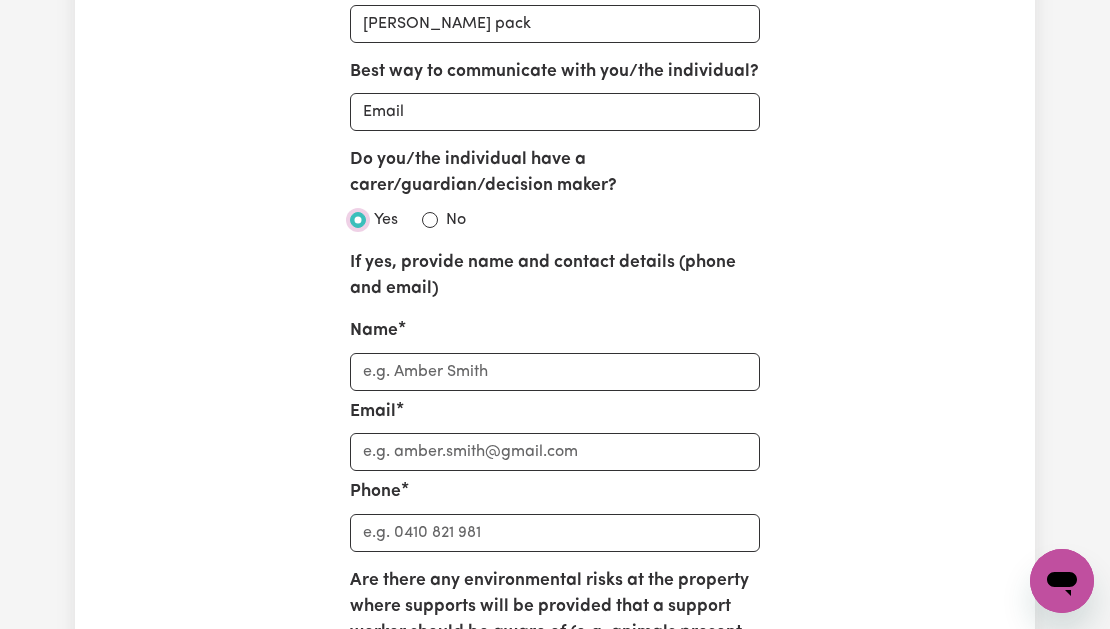 scroll, scrollTop: 3060, scrollLeft: 0, axis: vertical 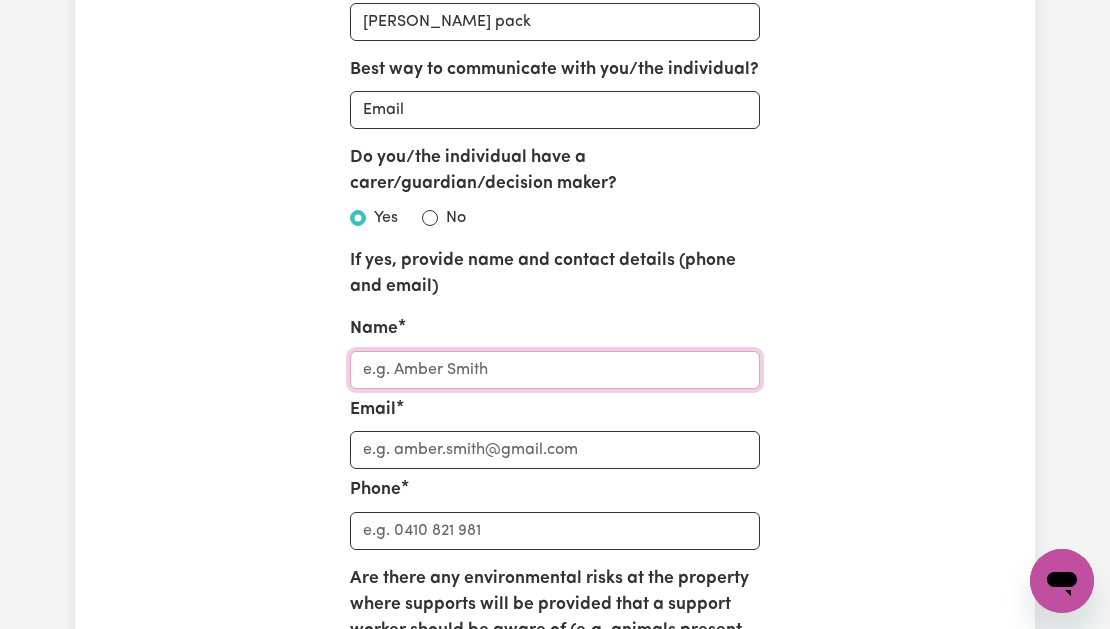 click on "Name" at bounding box center (555, 370) 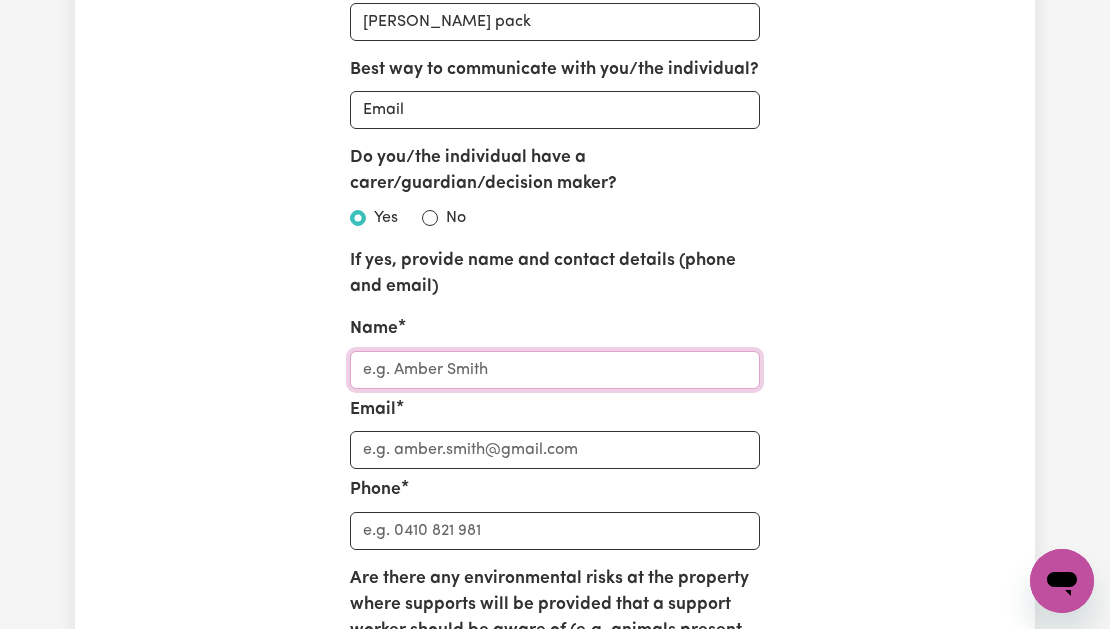 type on "[PERSON_NAME]" 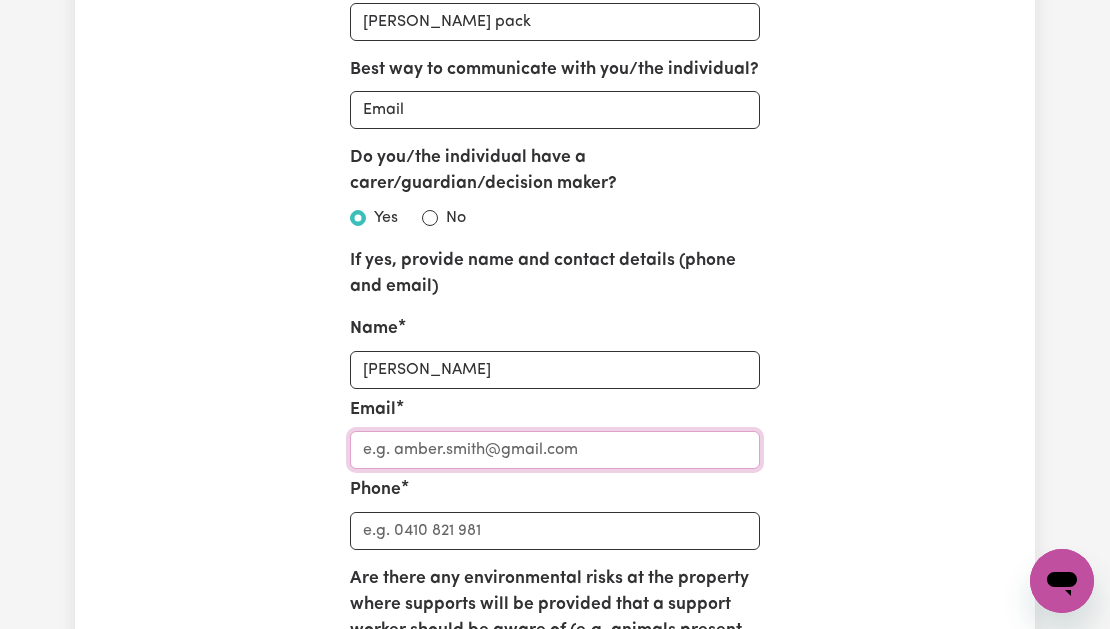 type on "[EMAIL_ADDRESS][DOMAIN_NAME]" 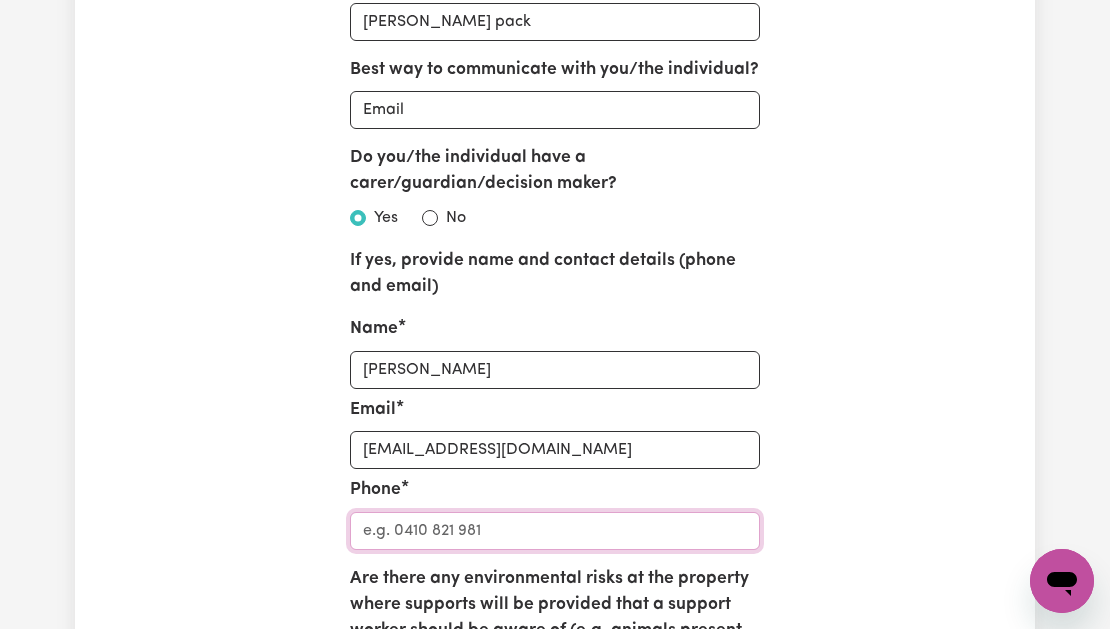 type on "0405776060" 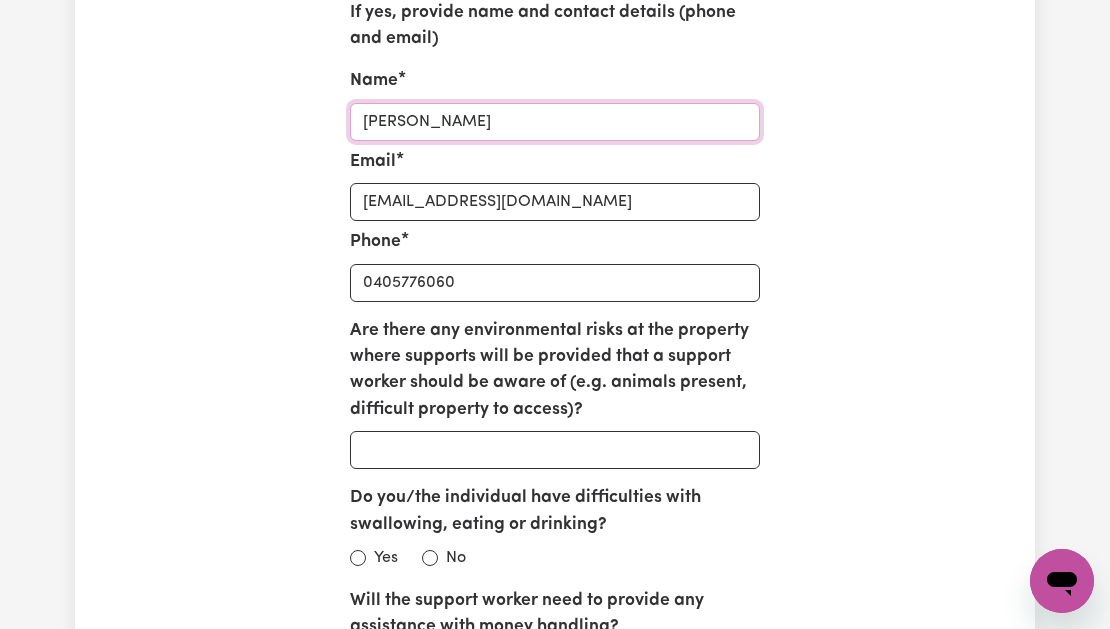 scroll, scrollTop: 3426, scrollLeft: 0, axis: vertical 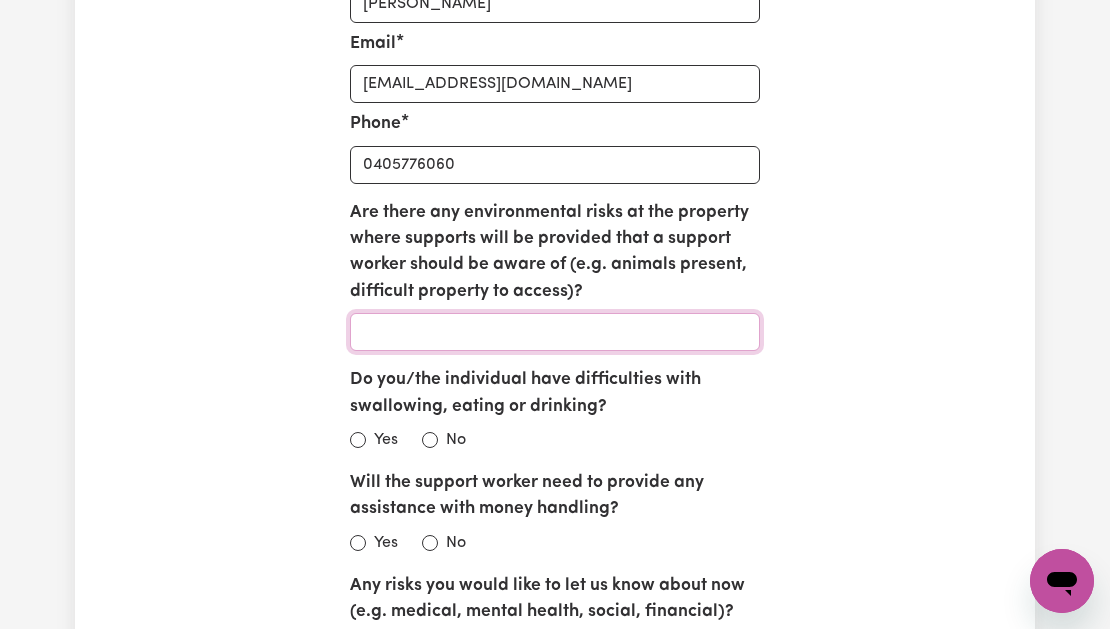 click on "Are there any environmental risks at the property where supports will be provided that a support worker should be aware of (e.g. animals present, difficult property to access)?" at bounding box center (555, 332) 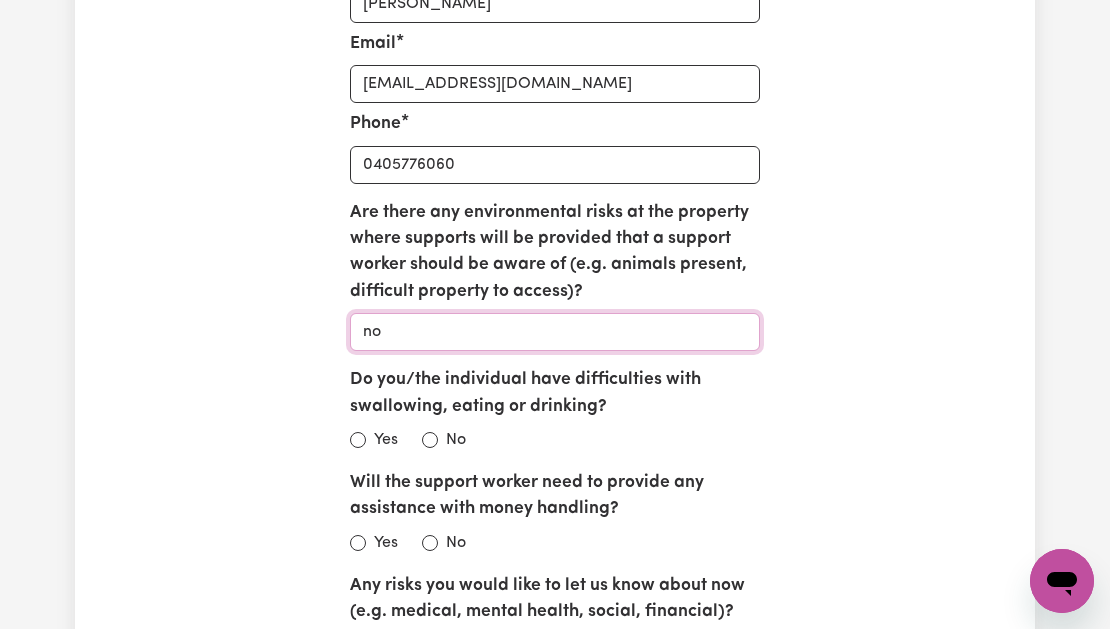 type on "no" 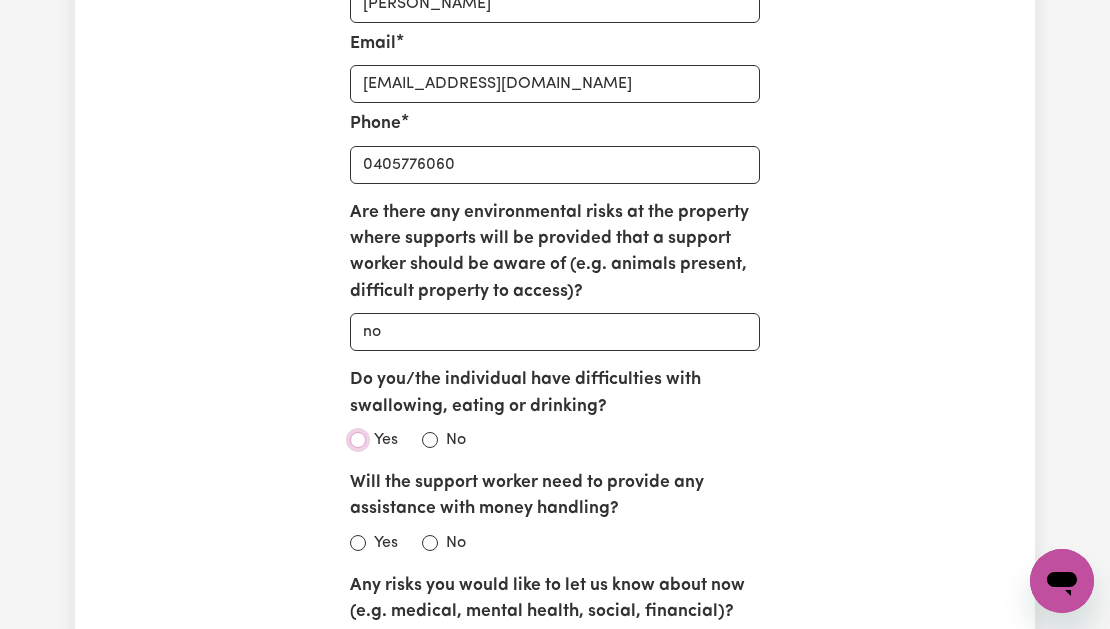 click on "Do you/the individual have difficulties with swallowing, eating or drinking?" at bounding box center (358, 440) 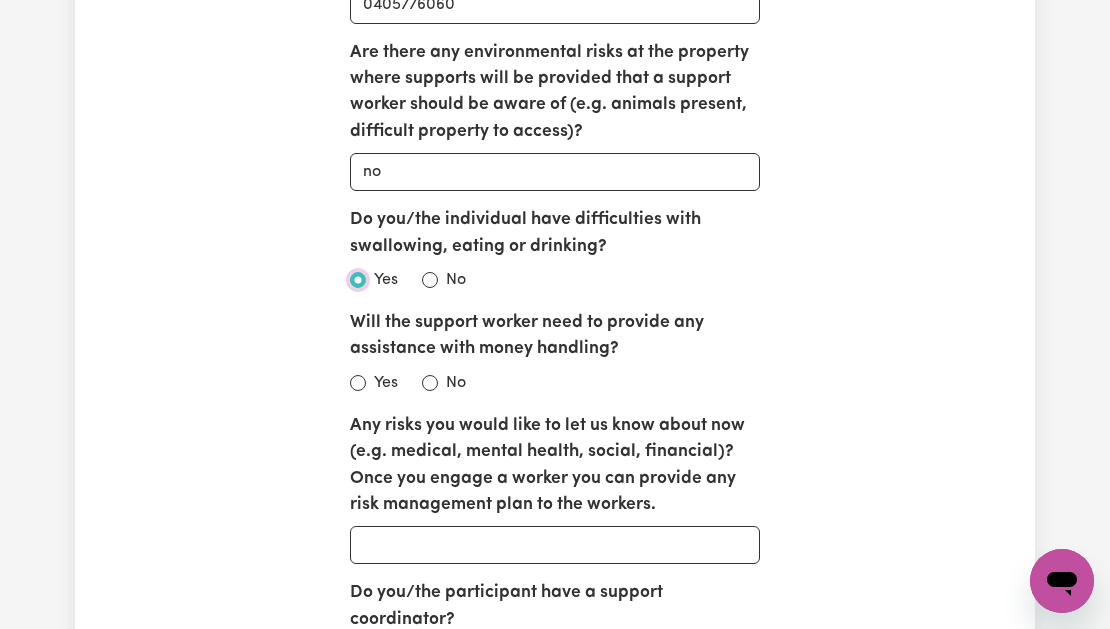 scroll, scrollTop: 3700, scrollLeft: 0, axis: vertical 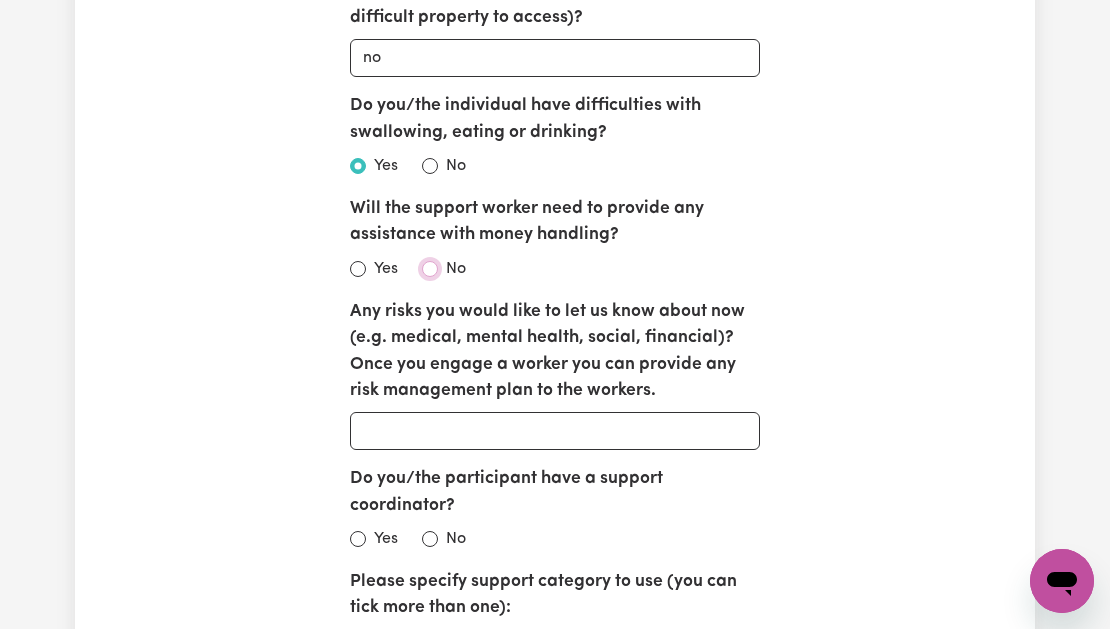 click on "No" at bounding box center (430, 269) 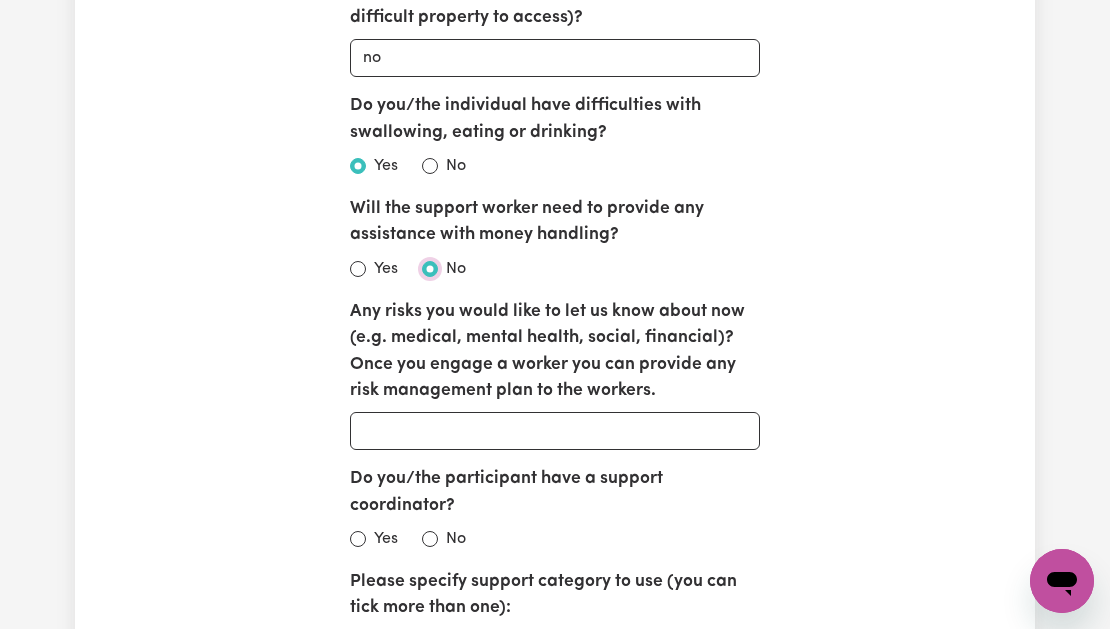 radio on "true" 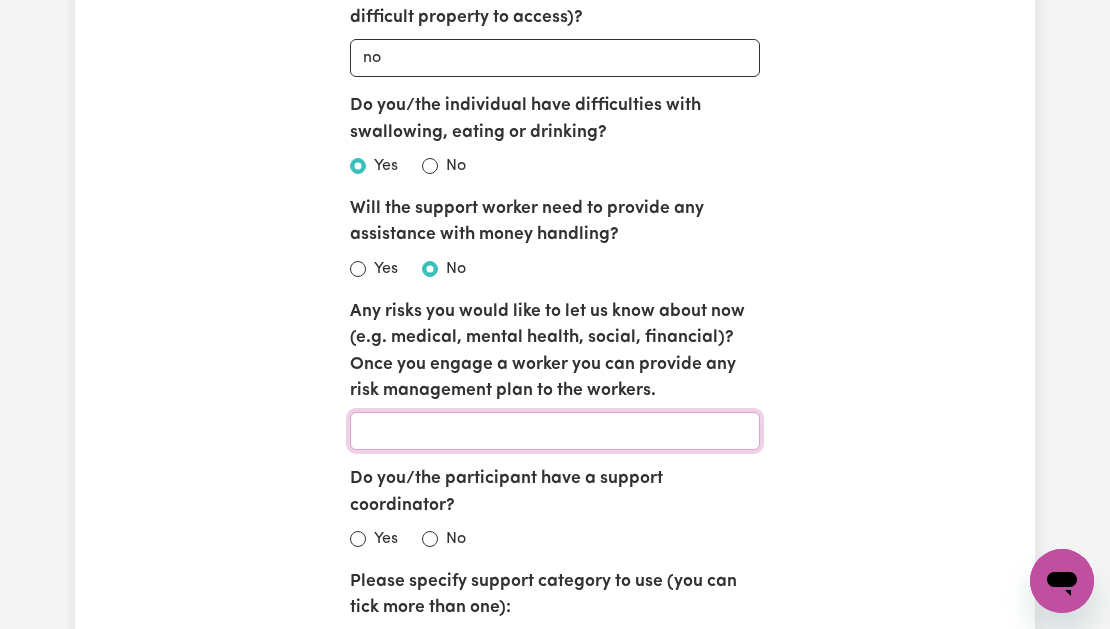 click on "Any risks you would like to let us know about now (e.g. medical, mental health, social, financial)? Once you engage a worker you can provide any risk management plan to the workers." at bounding box center [555, 431] 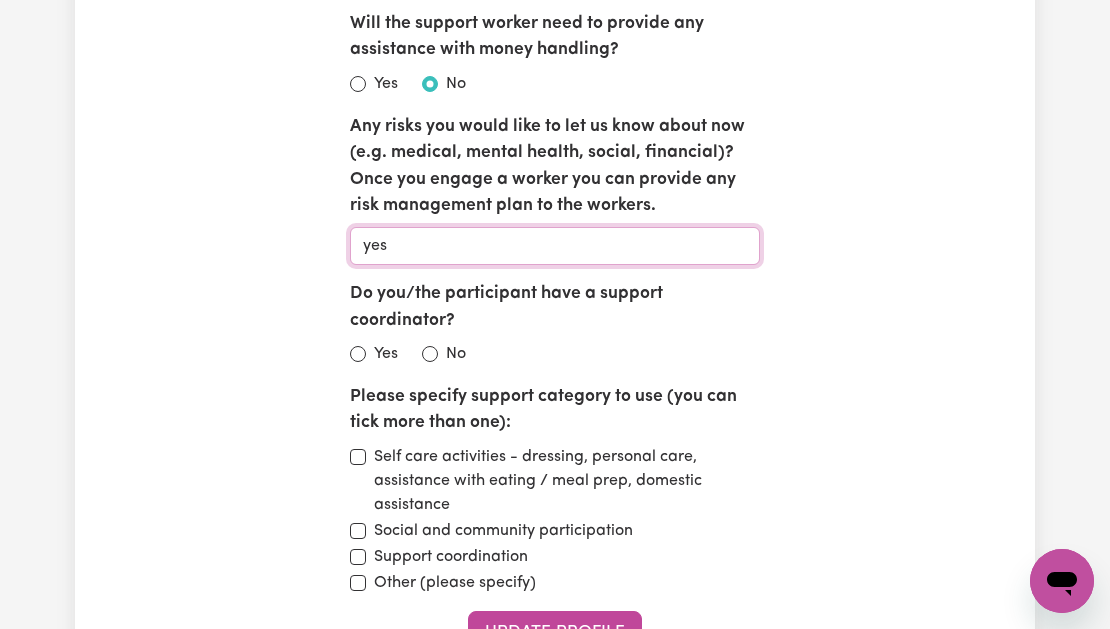 scroll, scrollTop: 3889, scrollLeft: 0, axis: vertical 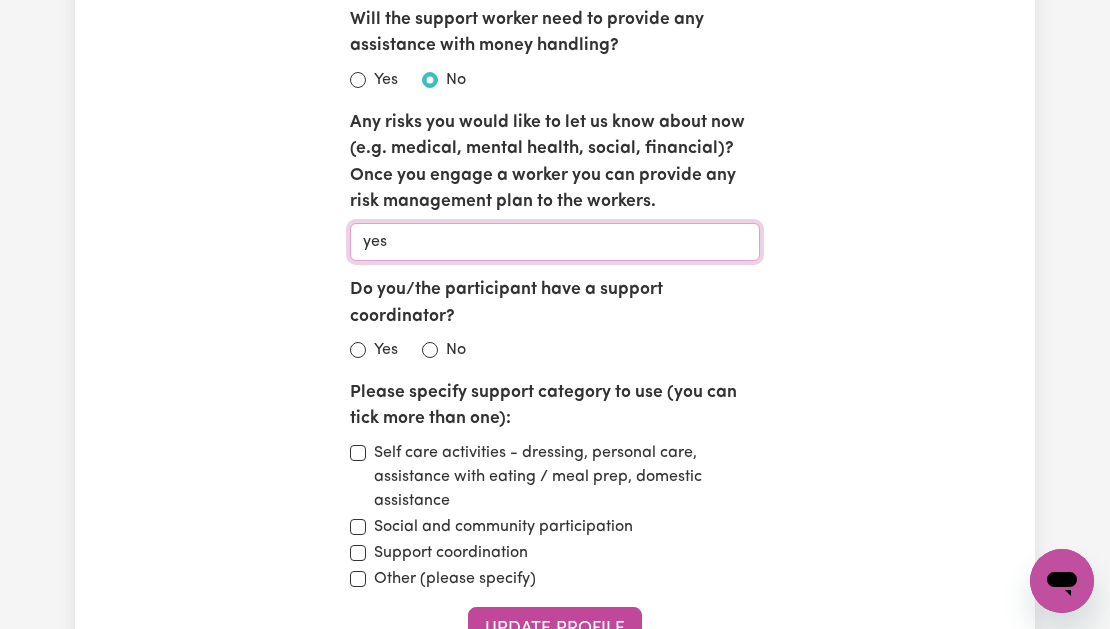 type on "yes" 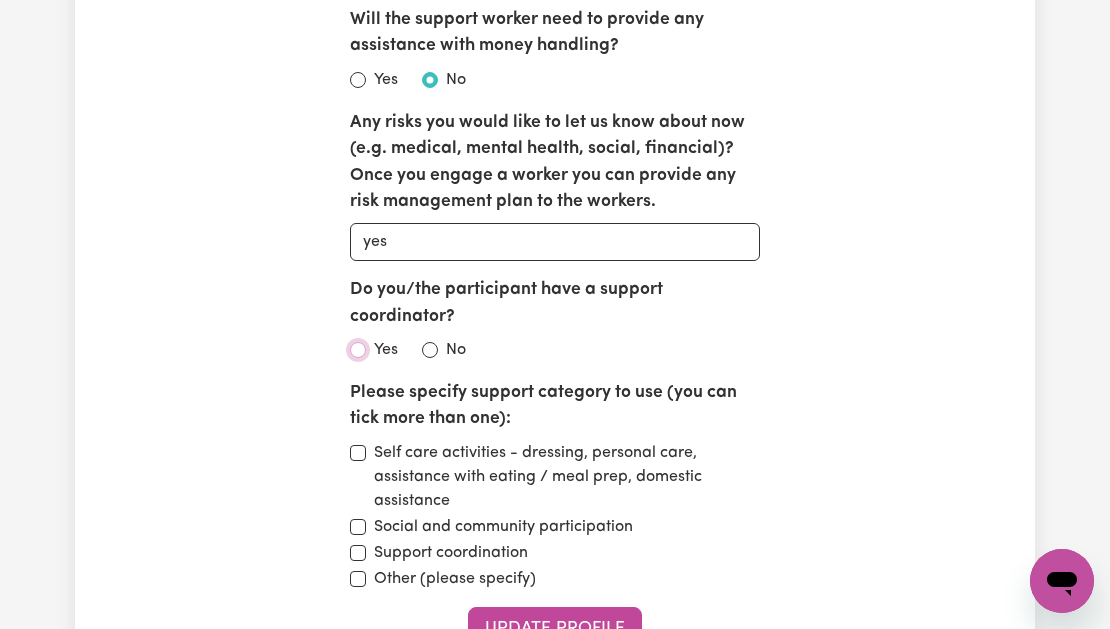 click on "Yes" at bounding box center (358, 350) 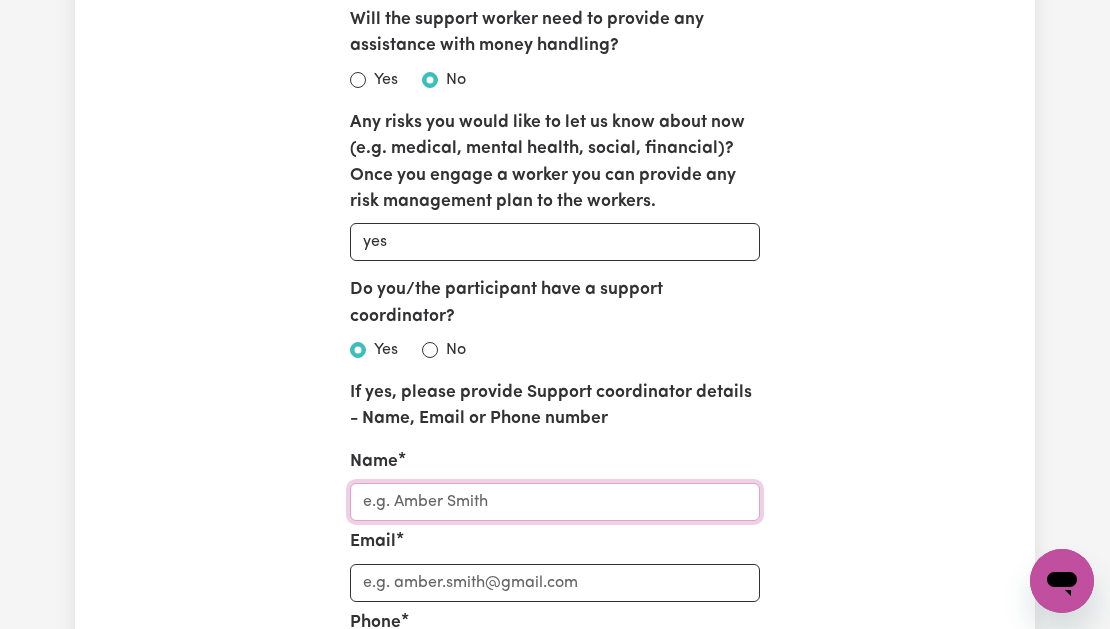 click on "Name" at bounding box center (555, 502) 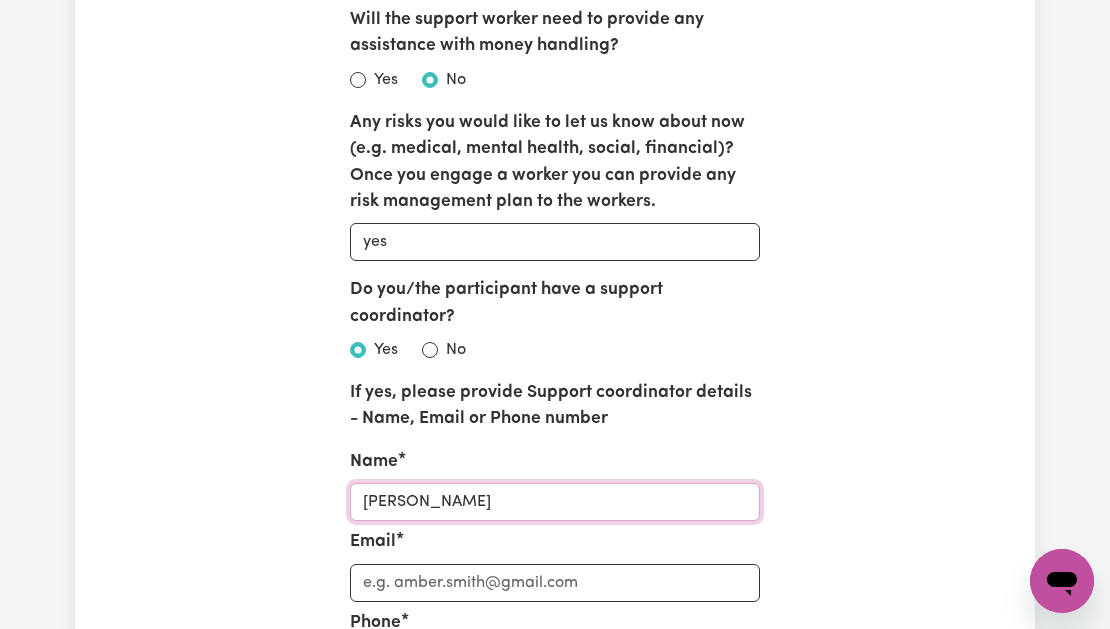 type on "[PERSON_NAME]" 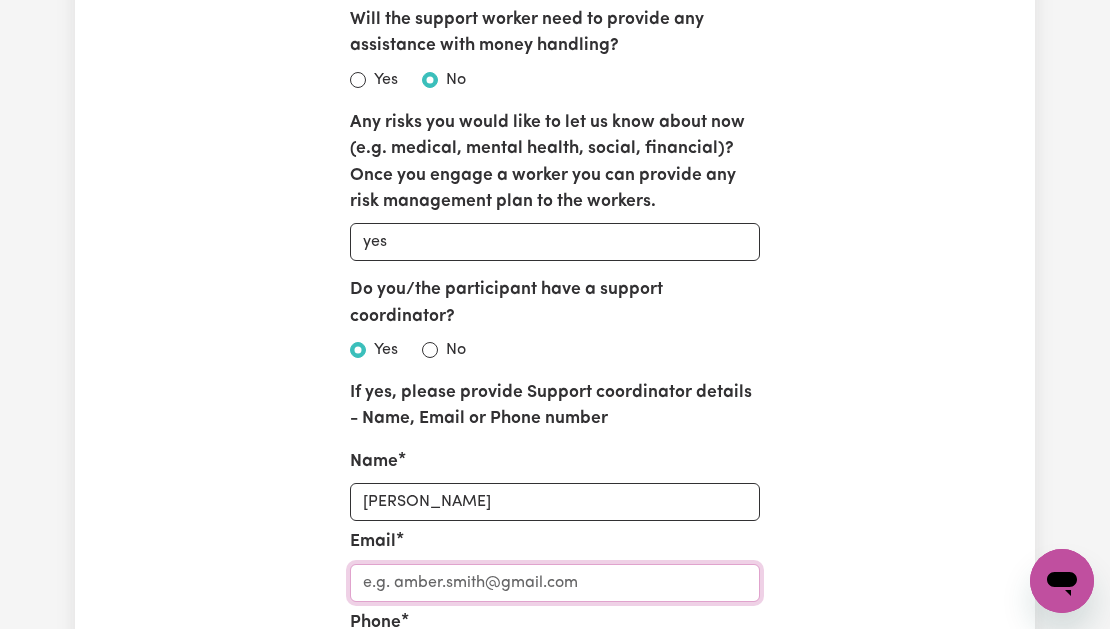 click on "Email" at bounding box center [555, 583] 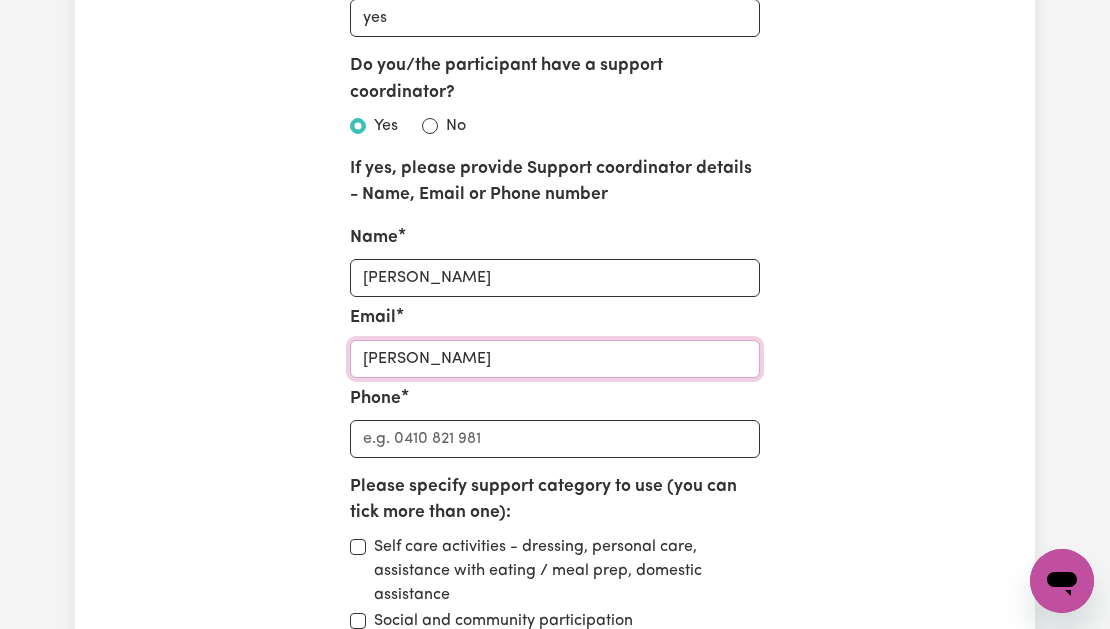 scroll, scrollTop: 4253, scrollLeft: 0, axis: vertical 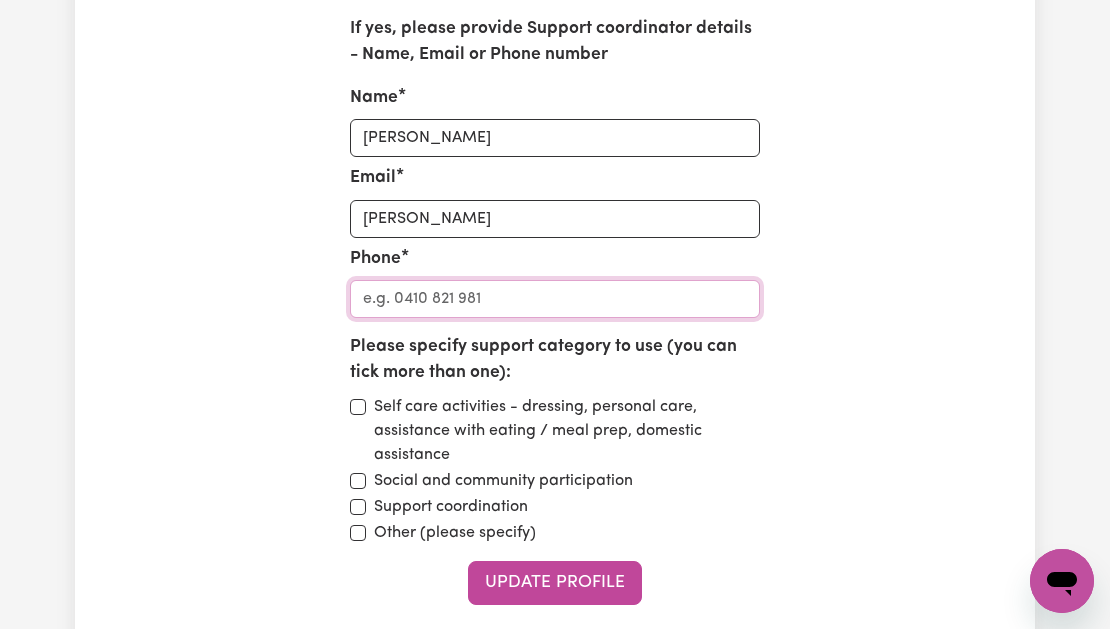 click on "Phone" at bounding box center (555, 299) 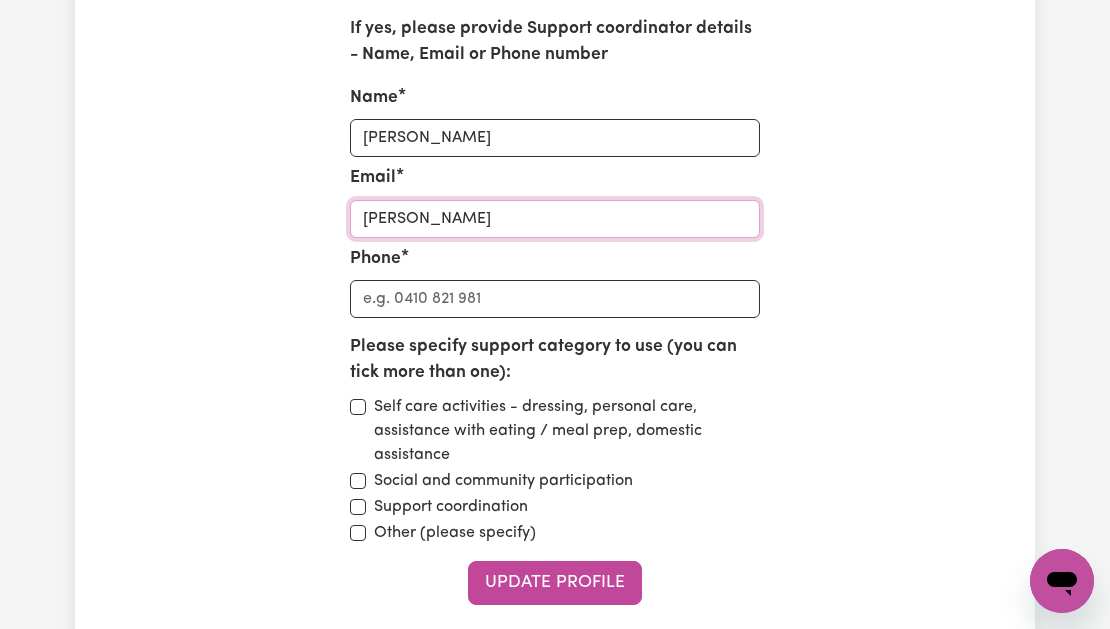 click on "[PERSON_NAME]" at bounding box center [555, 219] 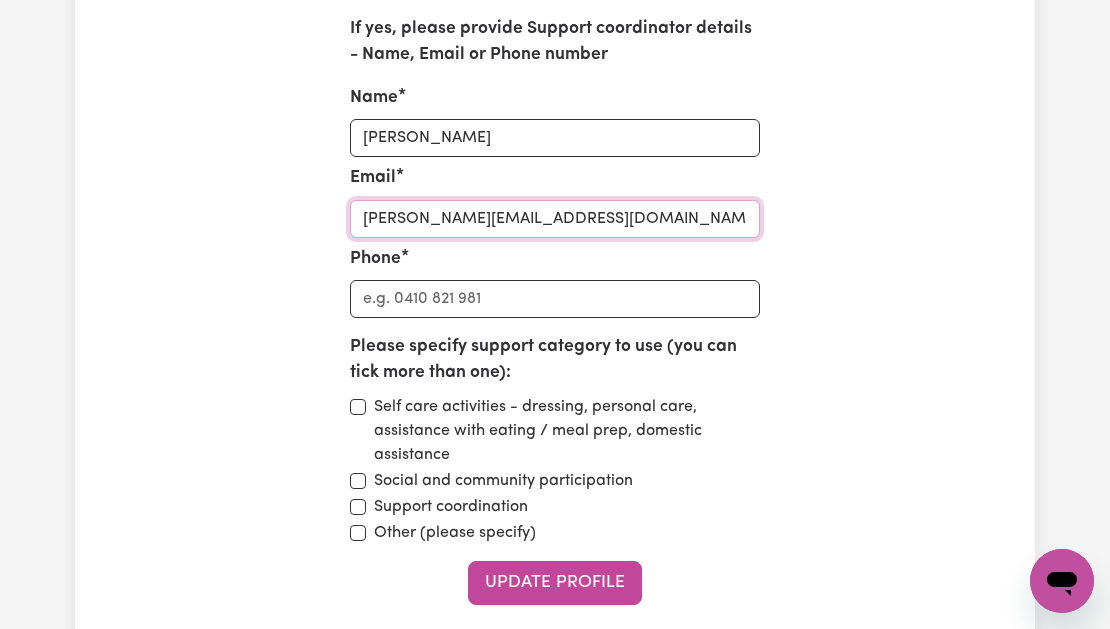 type on "[PERSON_NAME][EMAIL_ADDRESS][DOMAIN_NAME]" 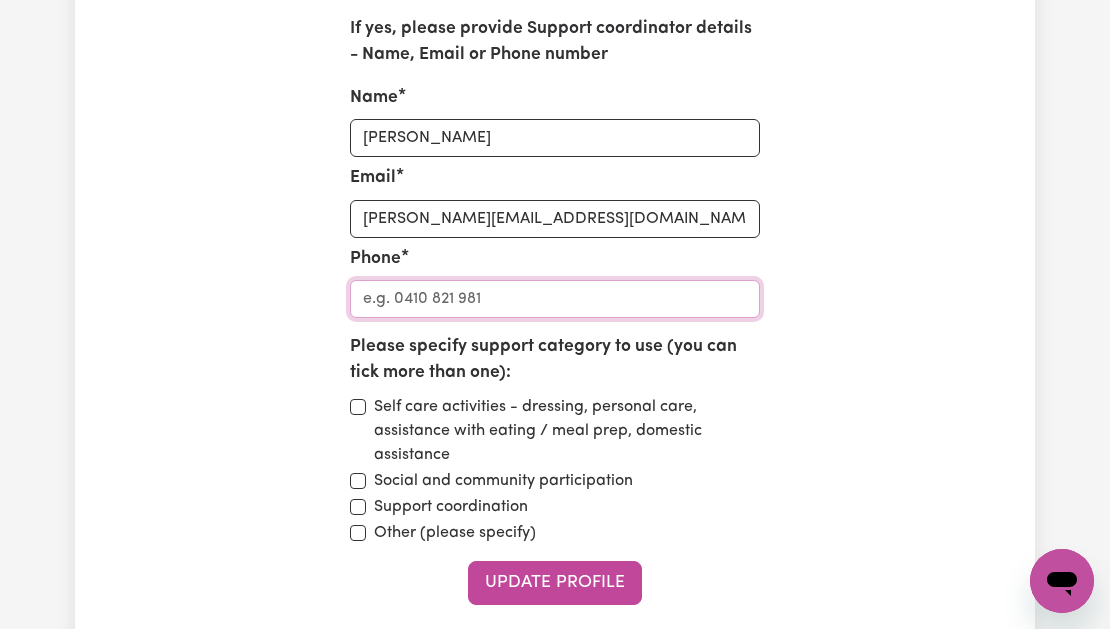 click on "Phone" at bounding box center [555, 299] 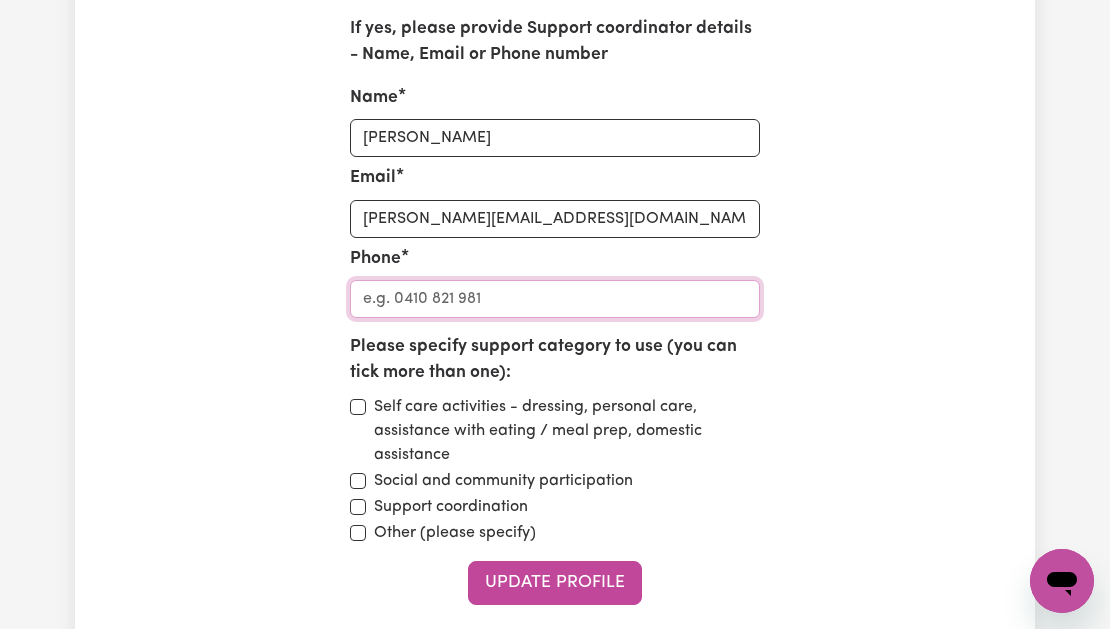 type on "0405776060" 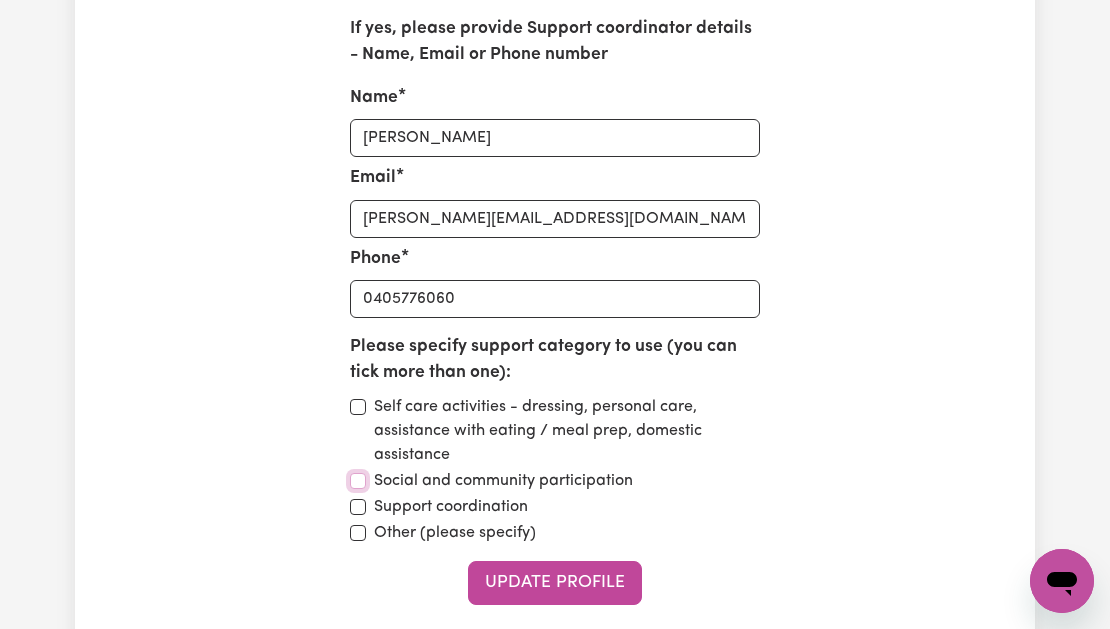click on "Social and community participation" at bounding box center [358, 481] 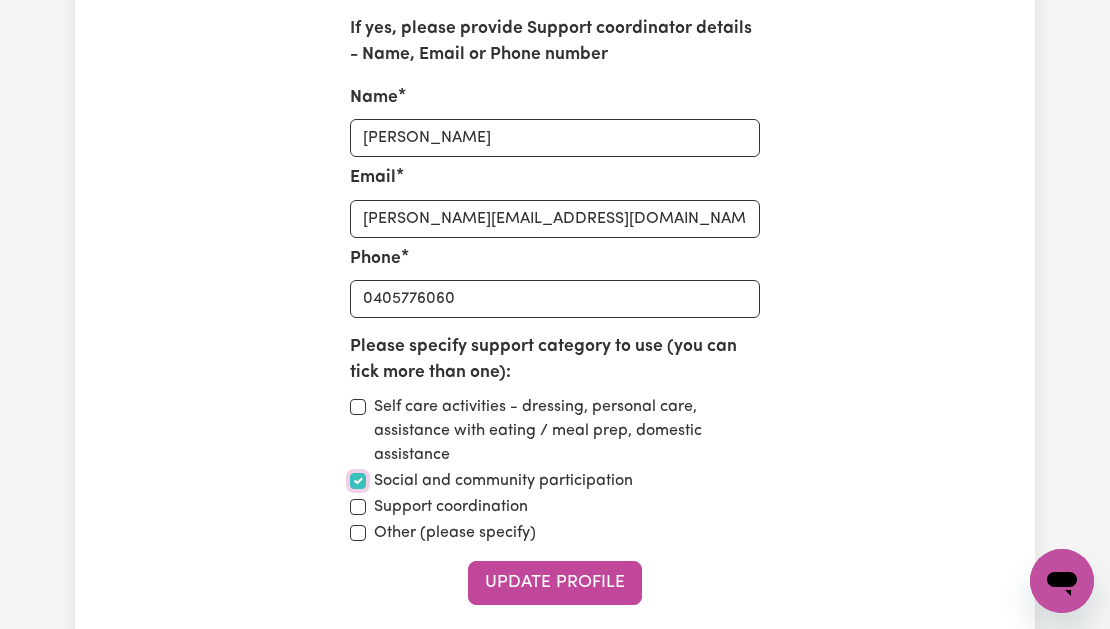 checkbox on "true" 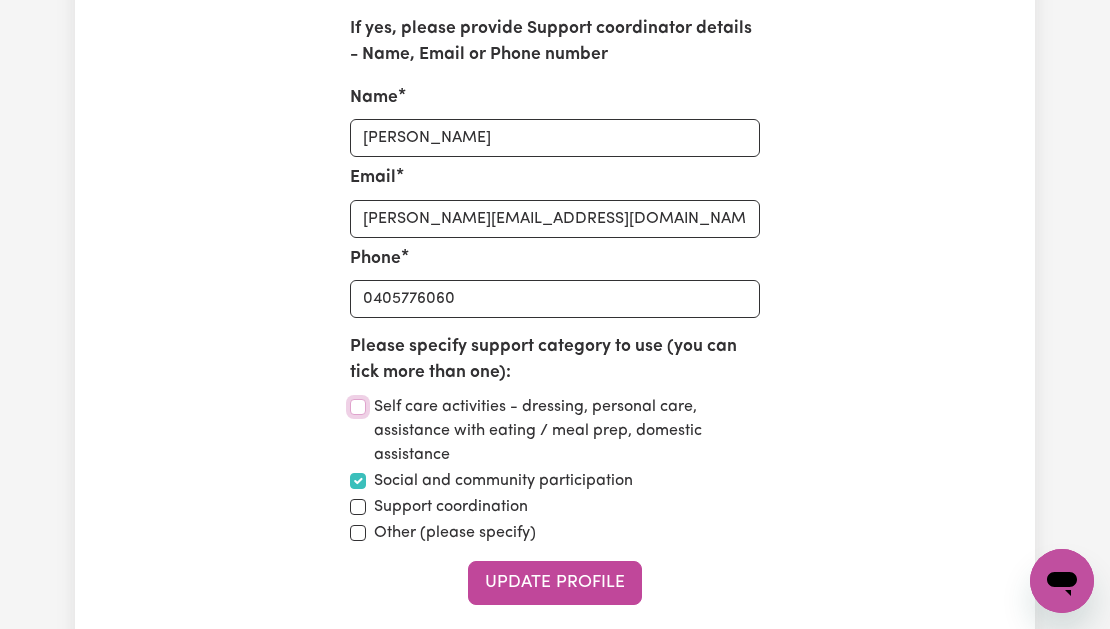 click on "Self care activities - dressing, personal care, assistance with eating / meal prep, domestic assistance" at bounding box center (358, 407) 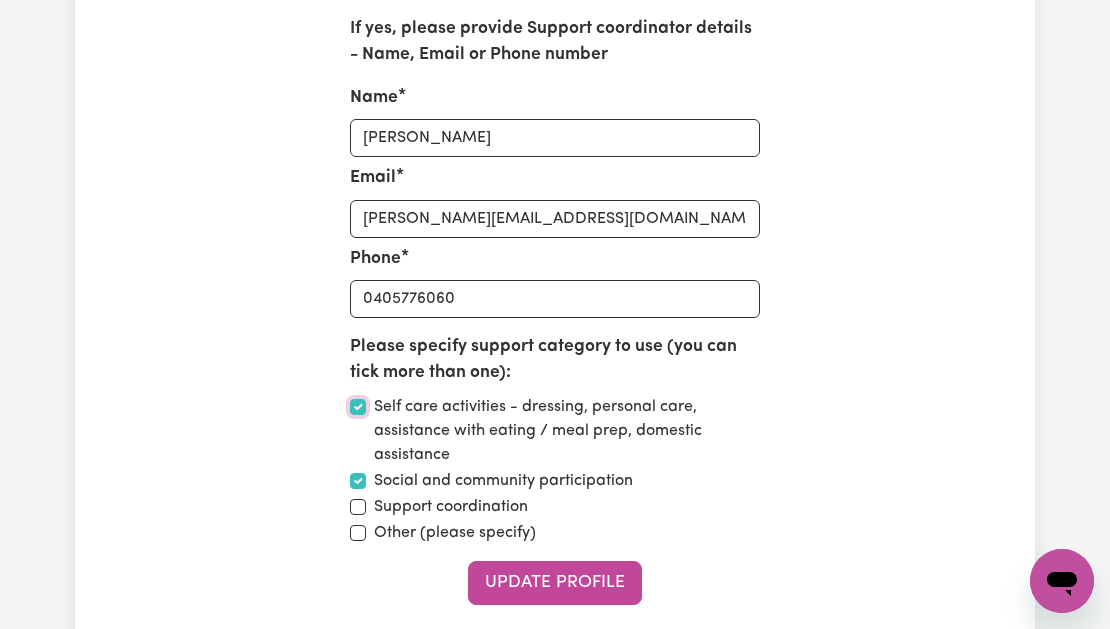 checkbox on "true" 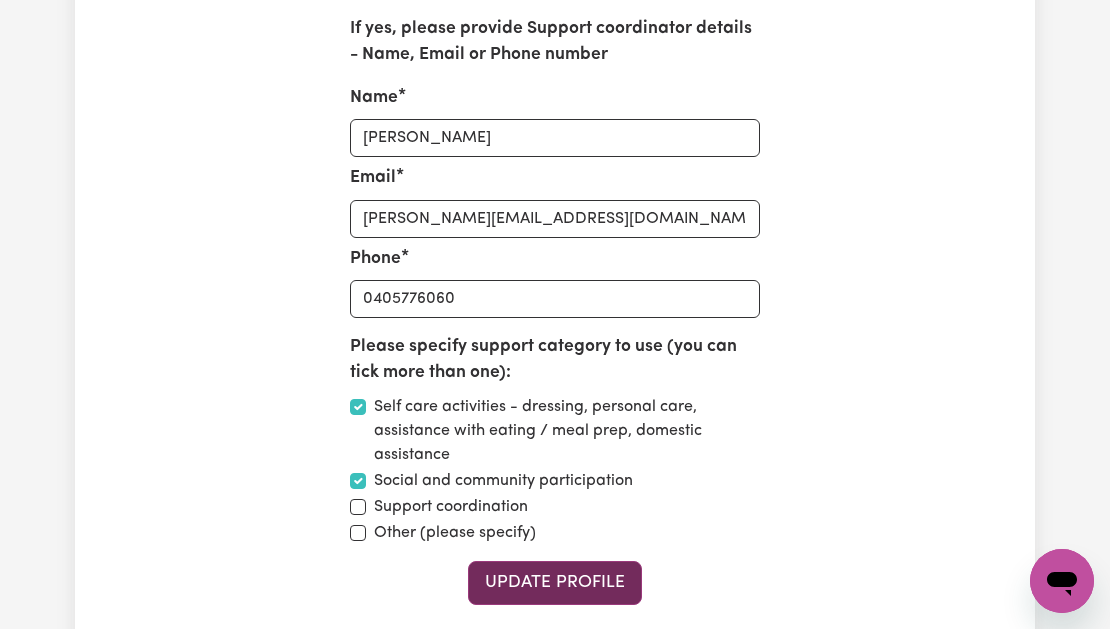 click on "Update Profile" at bounding box center [555, 583] 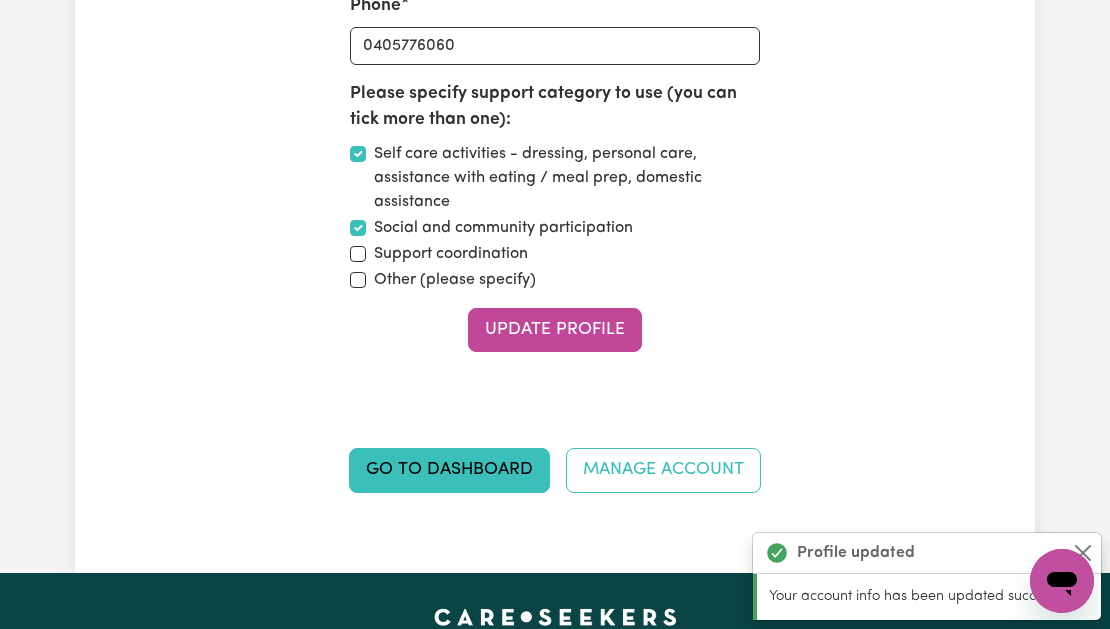 scroll, scrollTop: 4518, scrollLeft: 0, axis: vertical 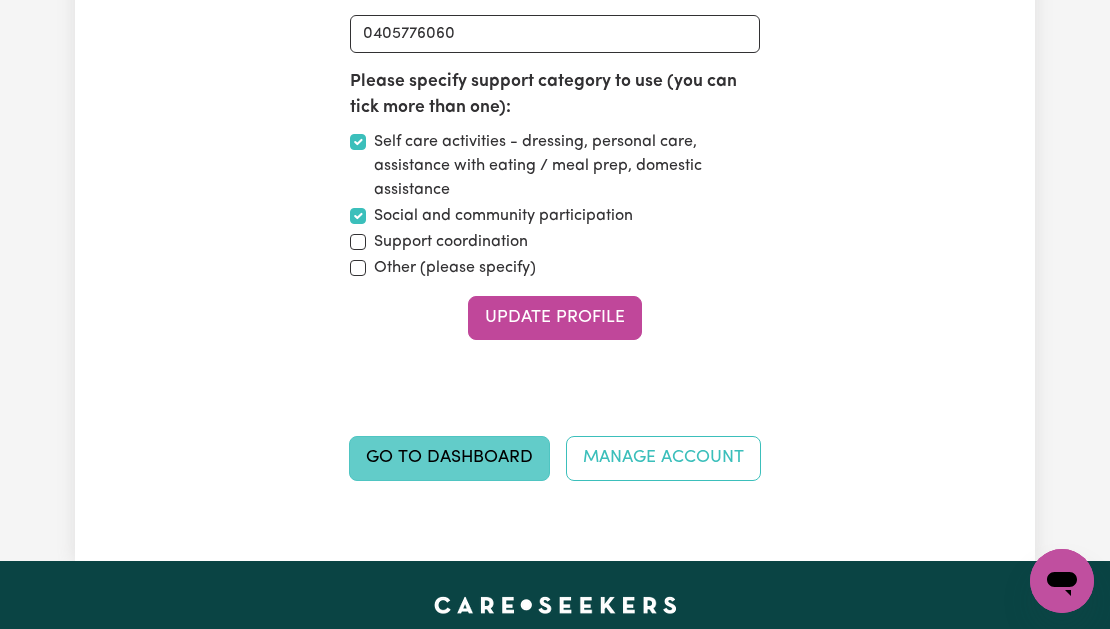 click on "Go to Dashboard" at bounding box center [449, 458] 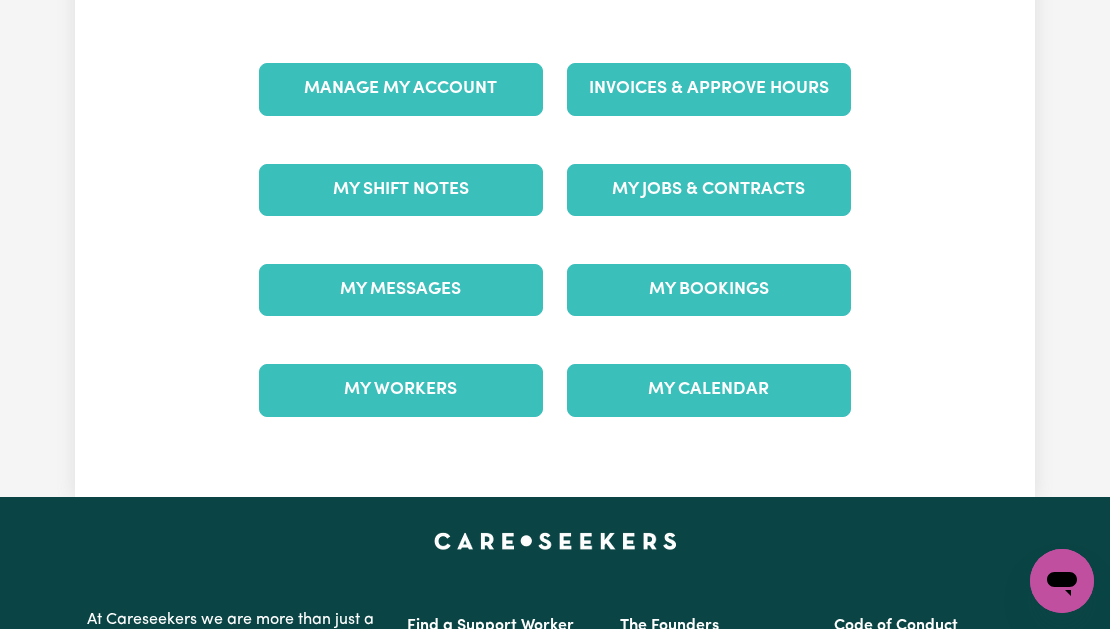 scroll, scrollTop: 0, scrollLeft: 0, axis: both 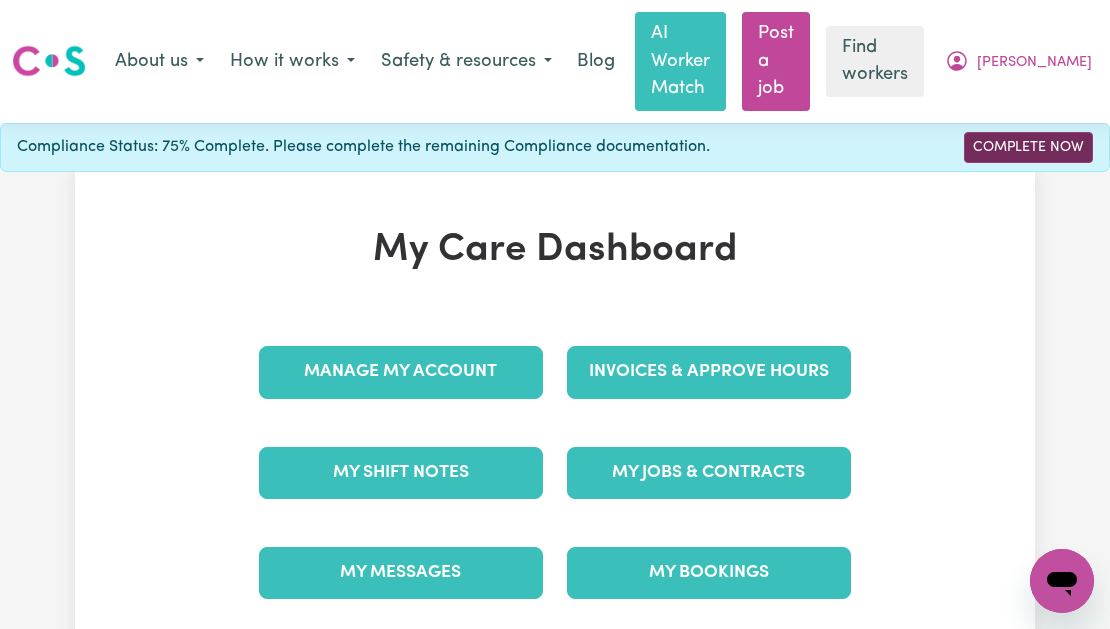 click on "Complete Now" at bounding box center [1028, 147] 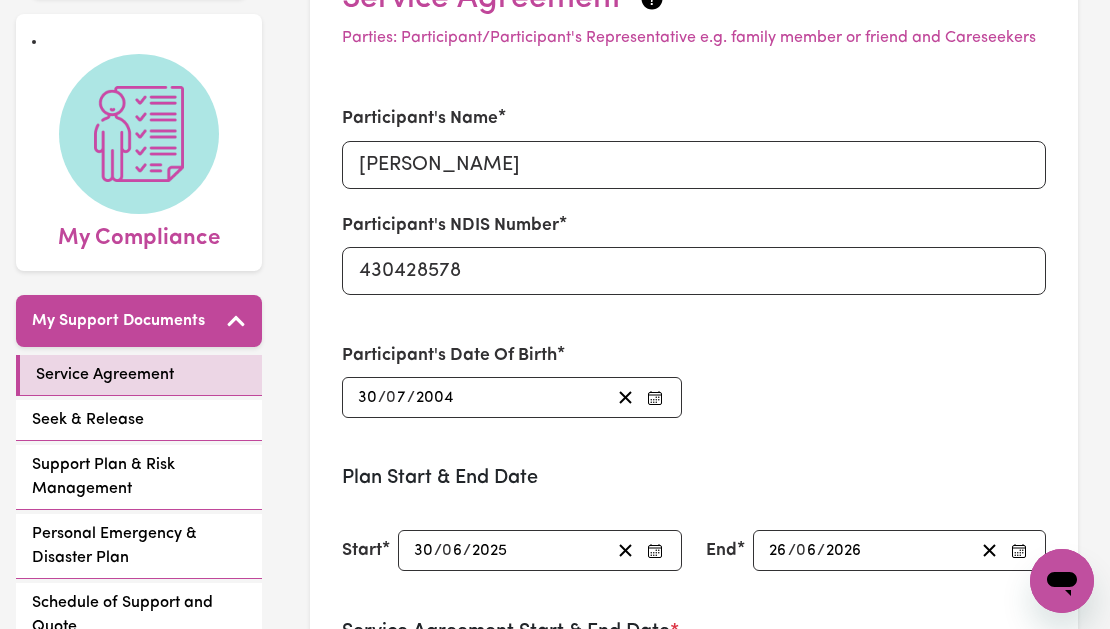 scroll, scrollTop: 275, scrollLeft: 0, axis: vertical 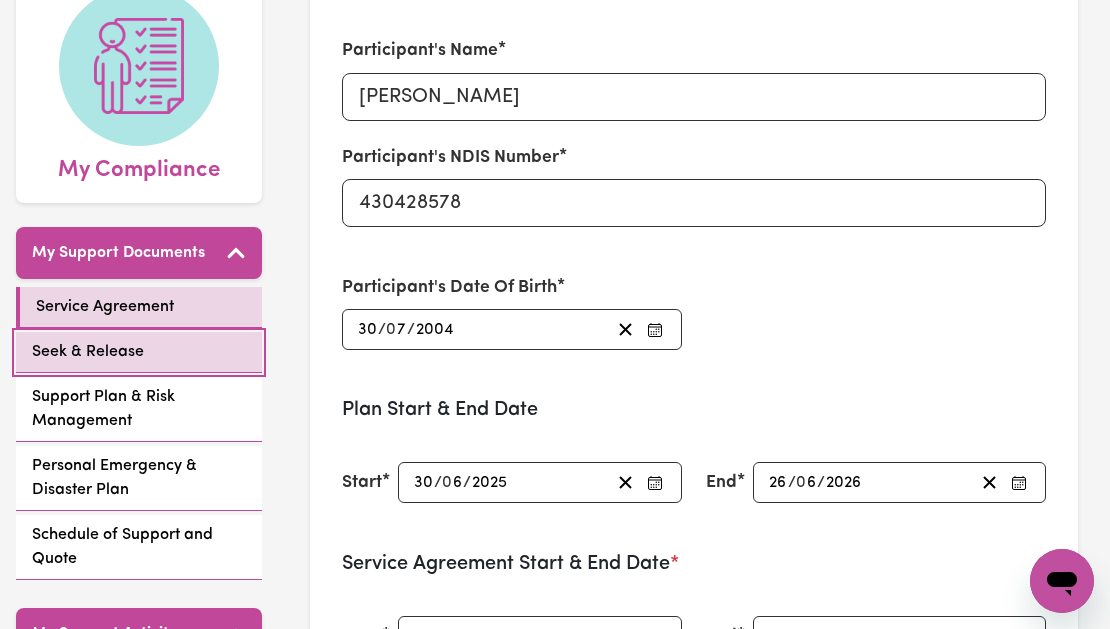 click on "Seek & Release" at bounding box center (88, 352) 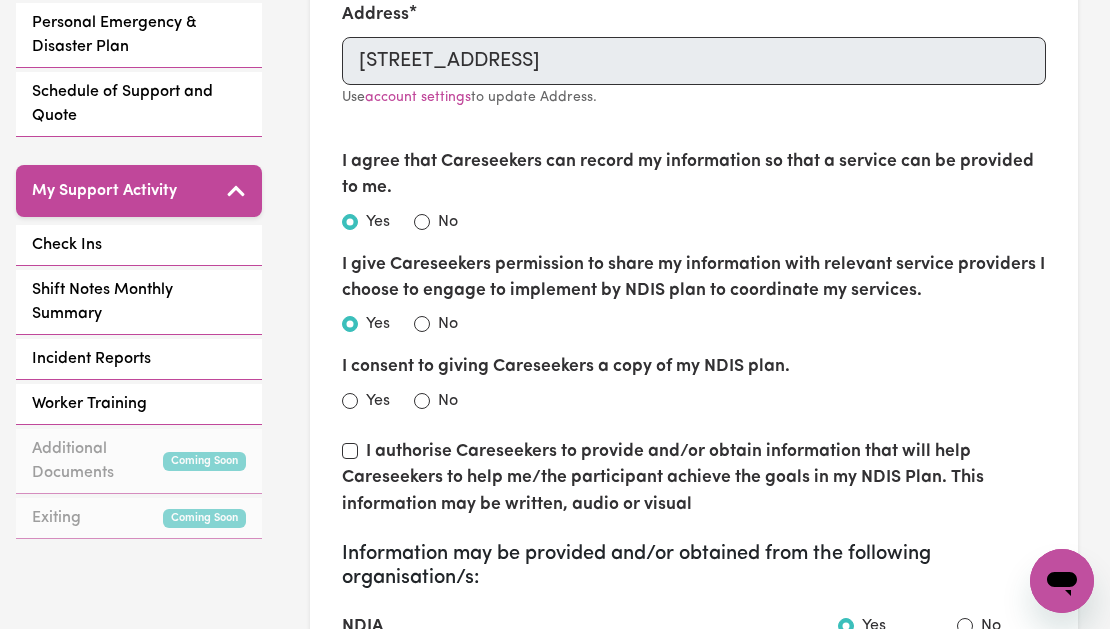 scroll, scrollTop: 580, scrollLeft: 0, axis: vertical 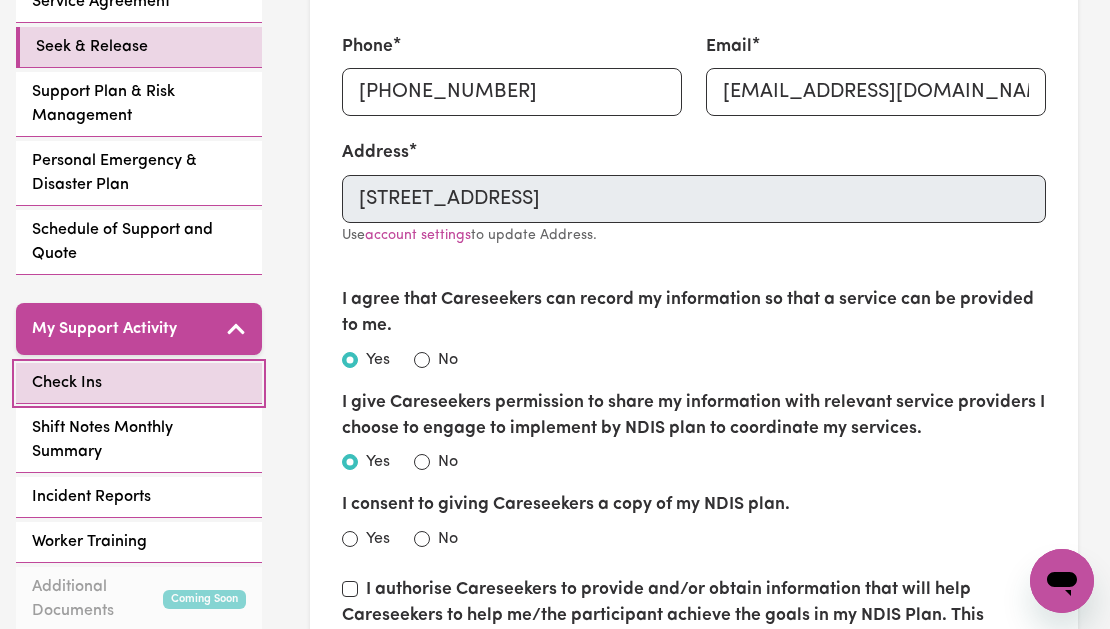click on "Check Ins" at bounding box center [139, 383] 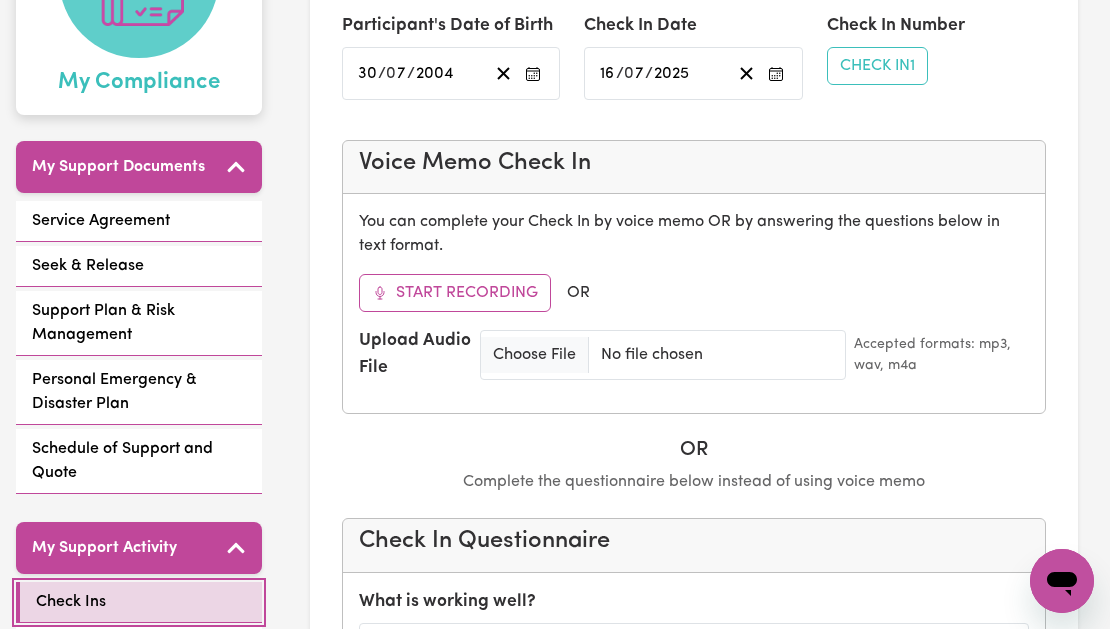 scroll, scrollTop: 365, scrollLeft: 0, axis: vertical 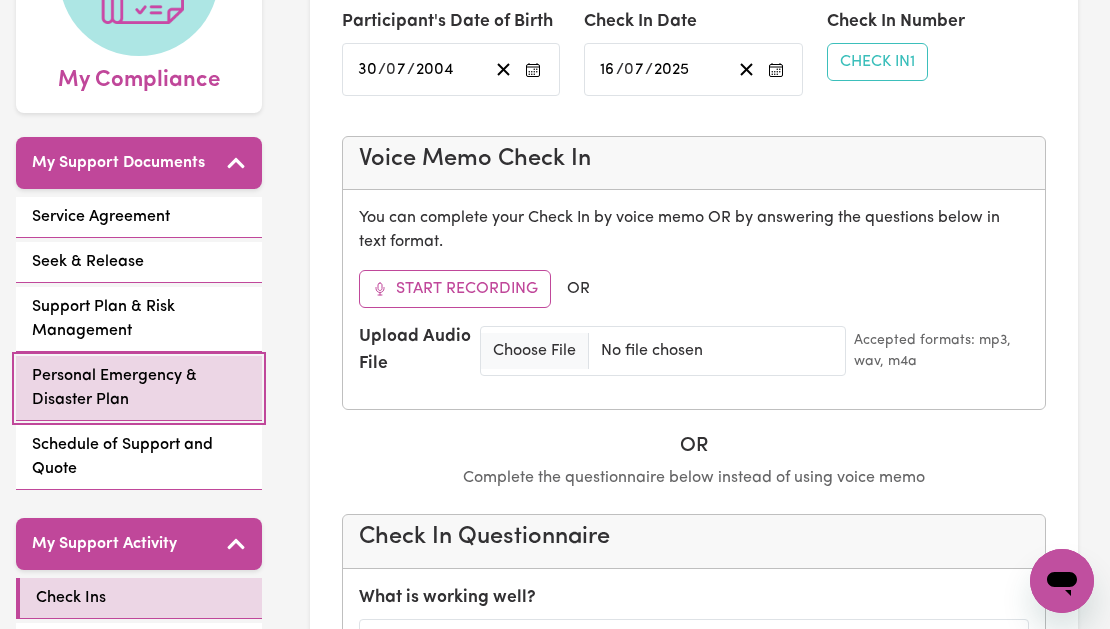 click on "Personal Emergency & Disaster Plan" at bounding box center [139, 388] 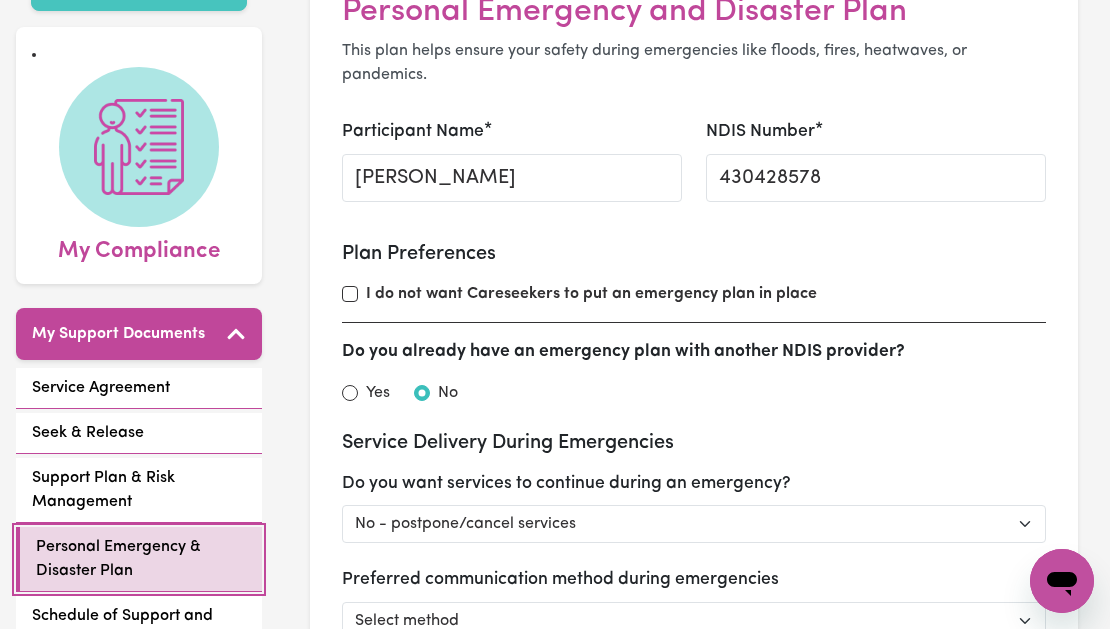 scroll, scrollTop: 0, scrollLeft: 0, axis: both 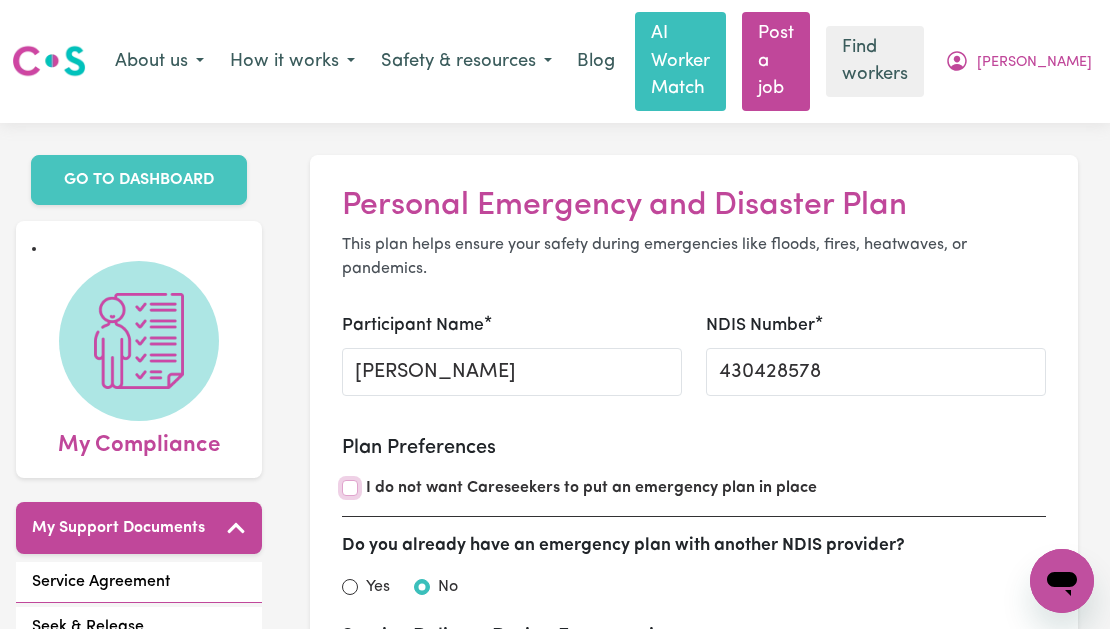 click on "I do not want Careseekers to put an emergency plan in place" at bounding box center [350, 488] 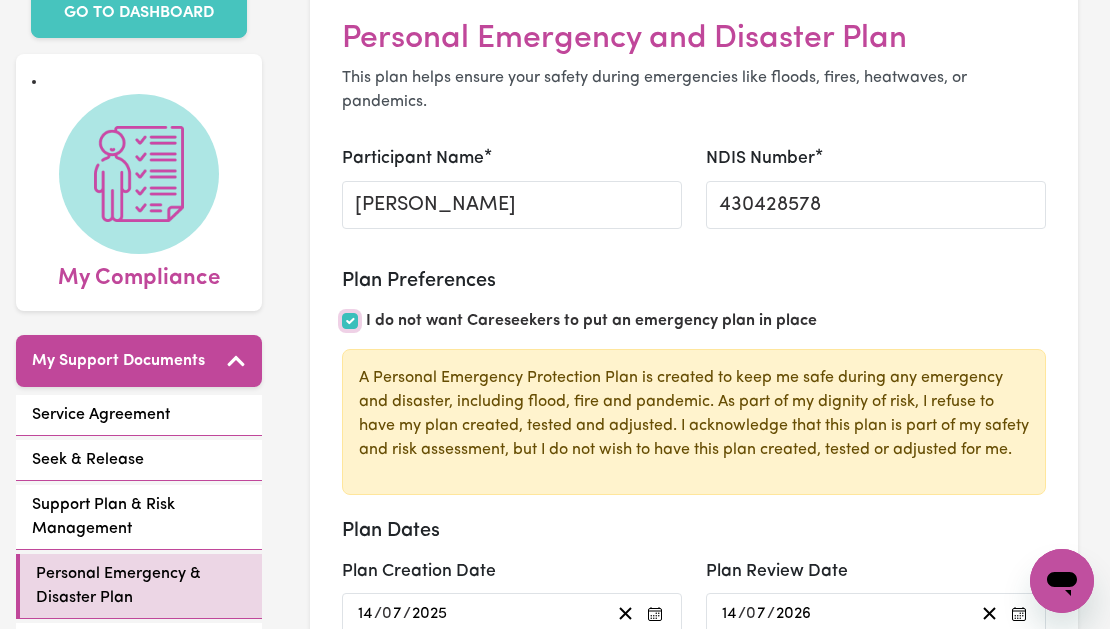 scroll, scrollTop: 0, scrollLeft: 0, axis: both 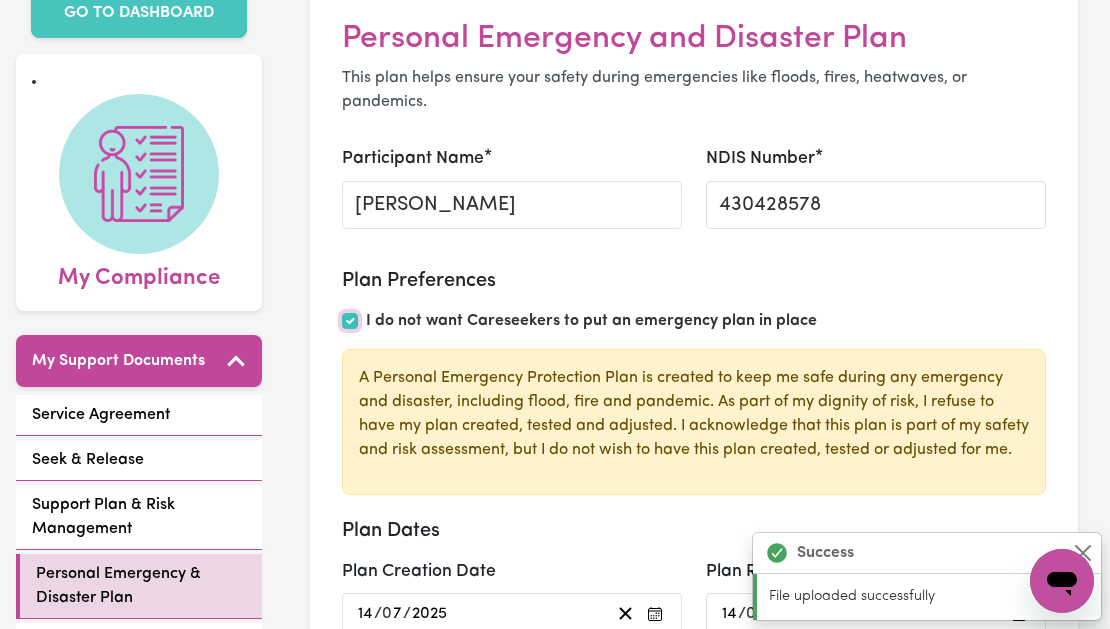 click on "I do not want Careseekers to put an emergency plan in place" at bounding box center [350, 321] 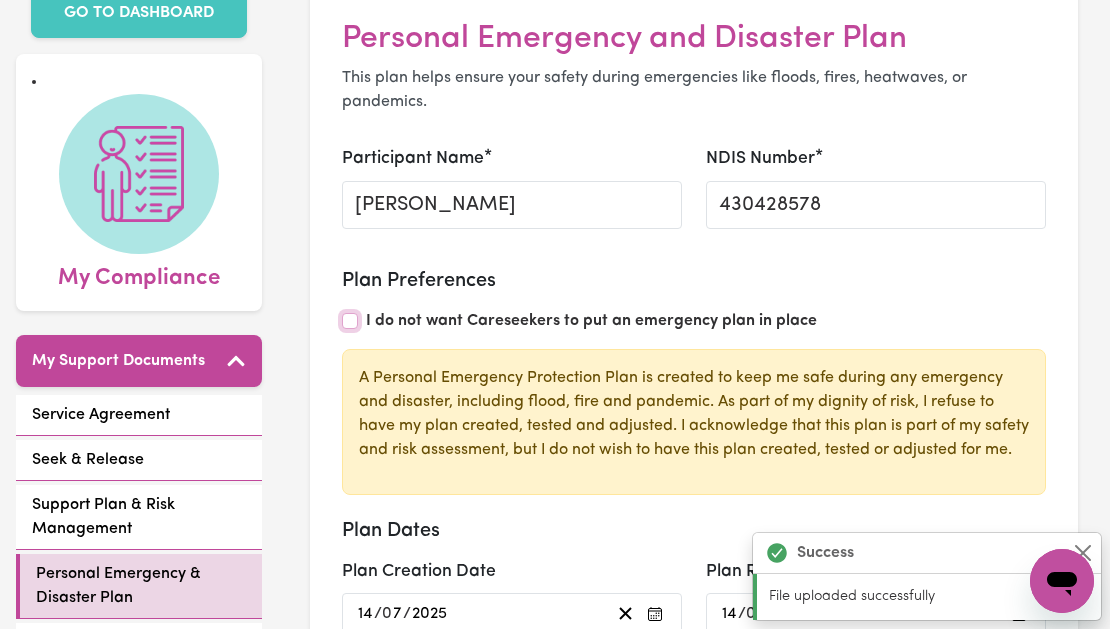 checkbox on "false" 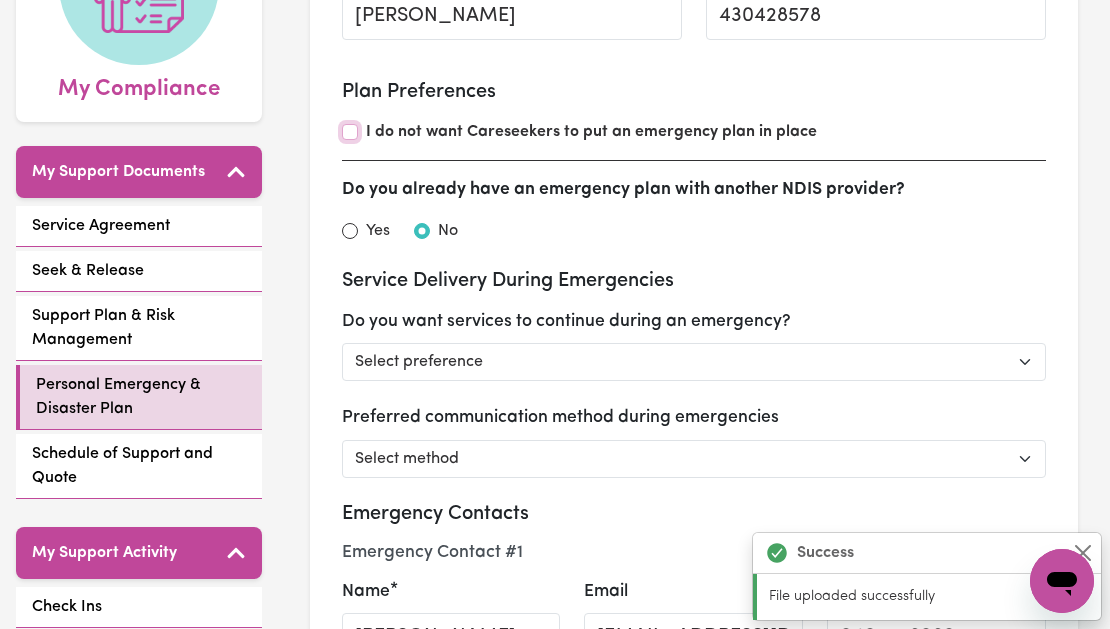 scroll, scrollTop: 358, scrollLeft: 0, axis: vertical 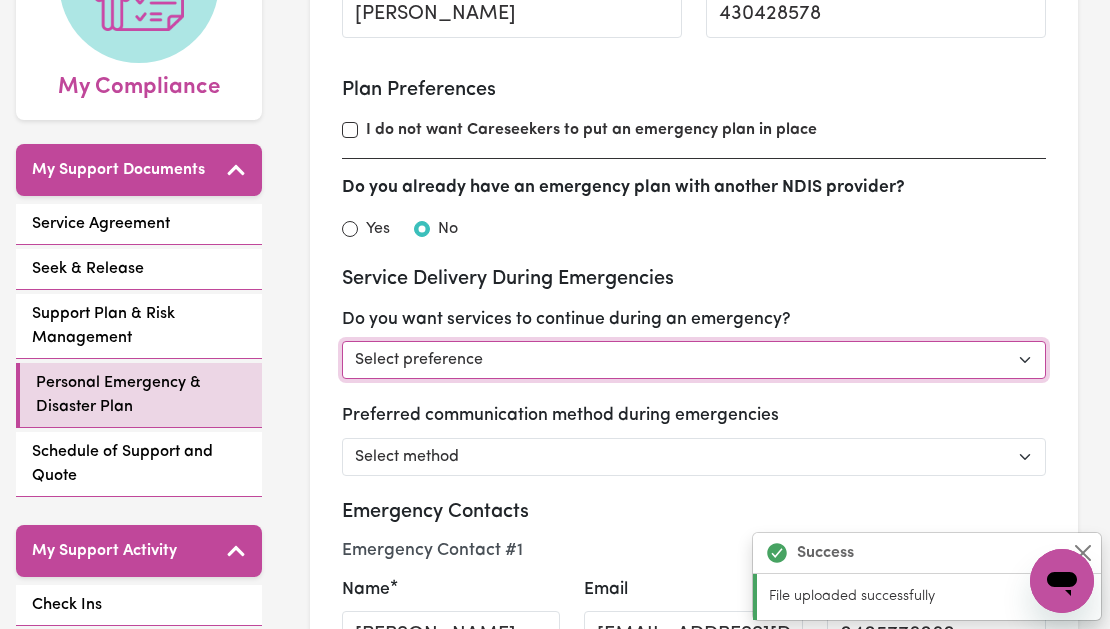 click on "Select preference Yes - continue as critical to daily living No - postpone/cancel services Other" at bounding box center [694, 360] 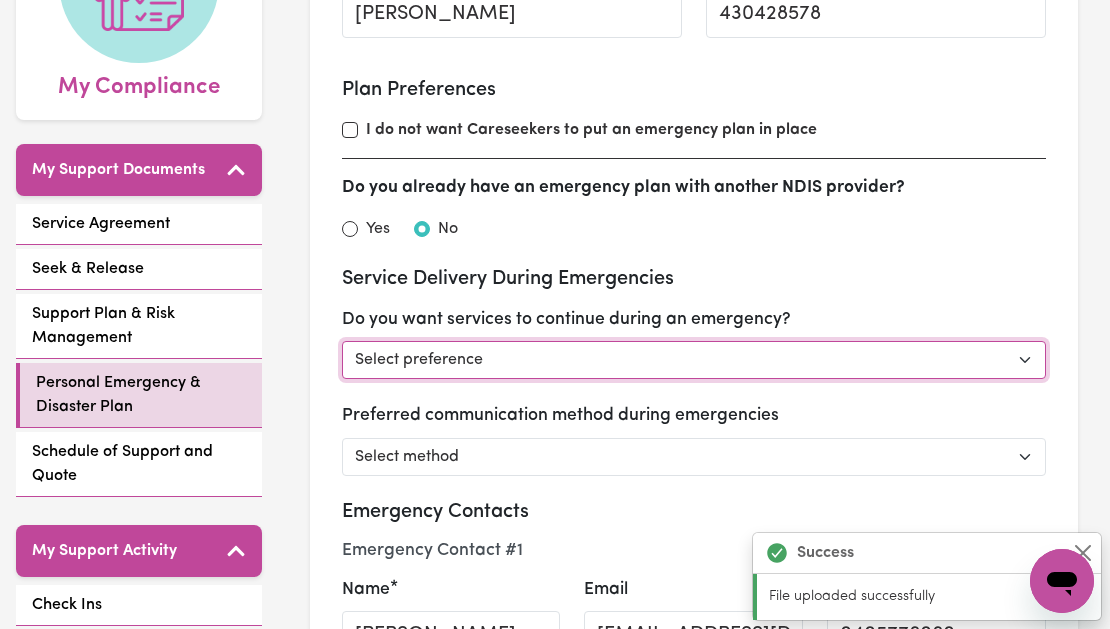 select on "postpone" 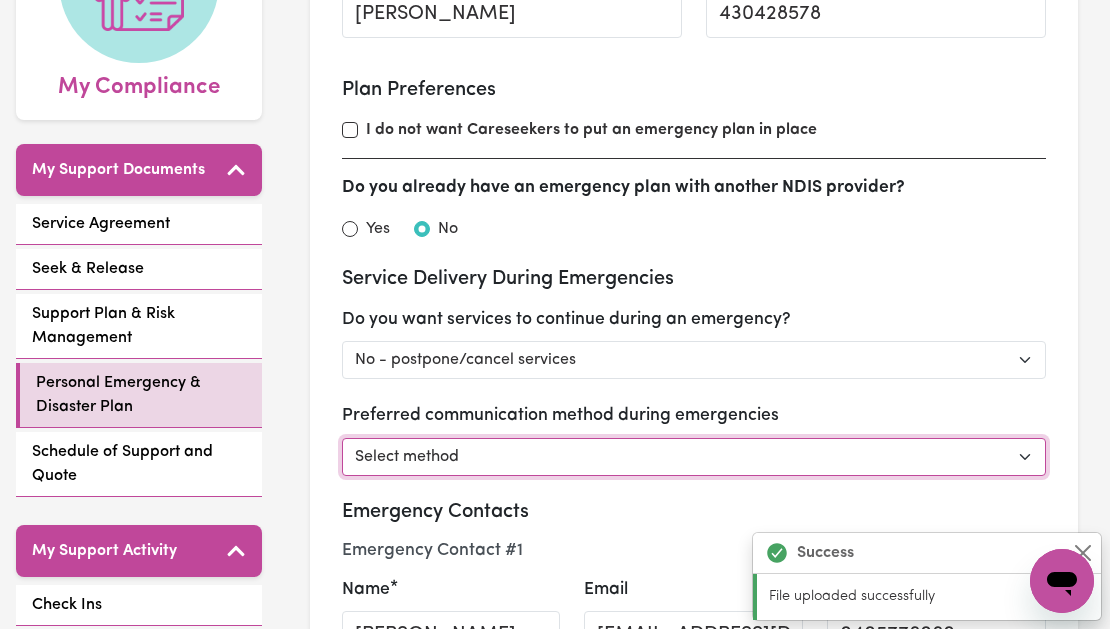 click on "Select method Phone Email Other" at bounding box center [694, 457] 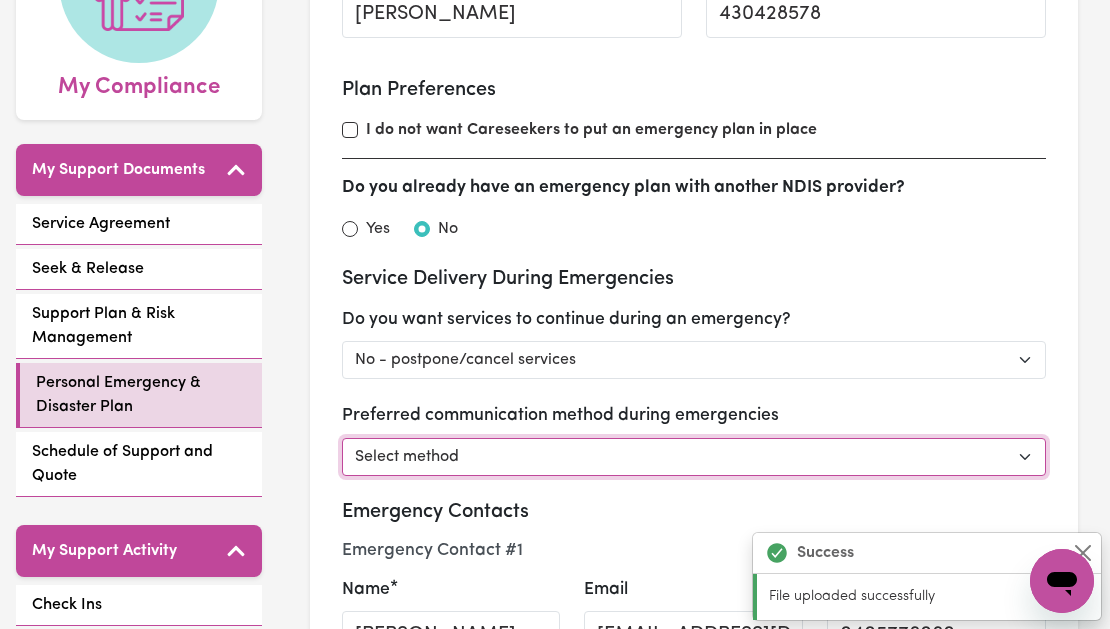 select on "phone" 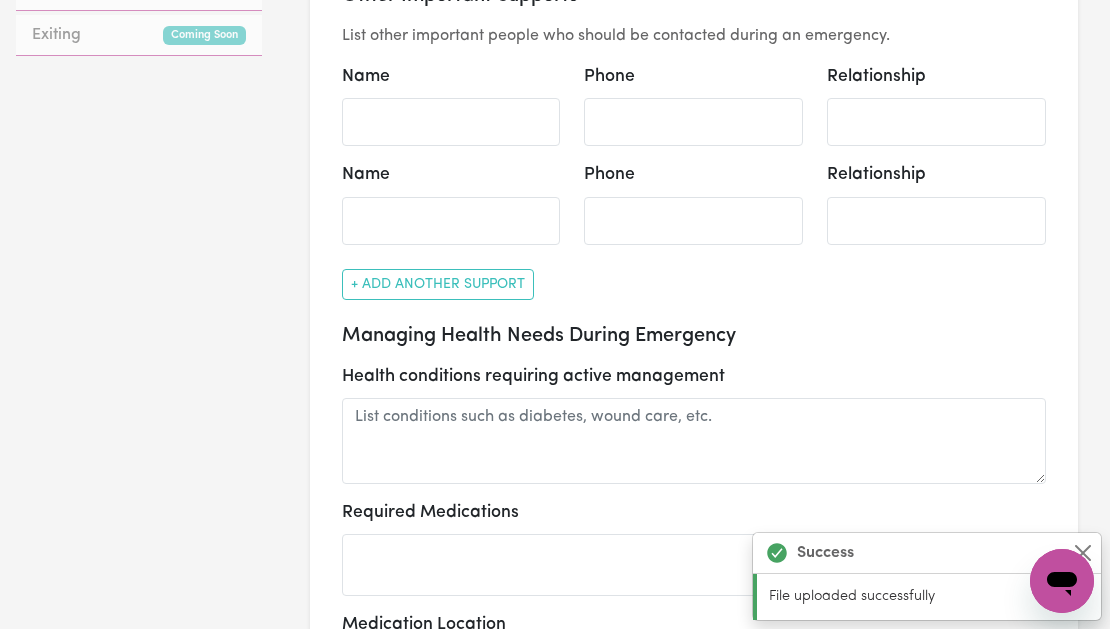 scroll, scrollTop: 1237, scrollLeft: 0, axis: vertical 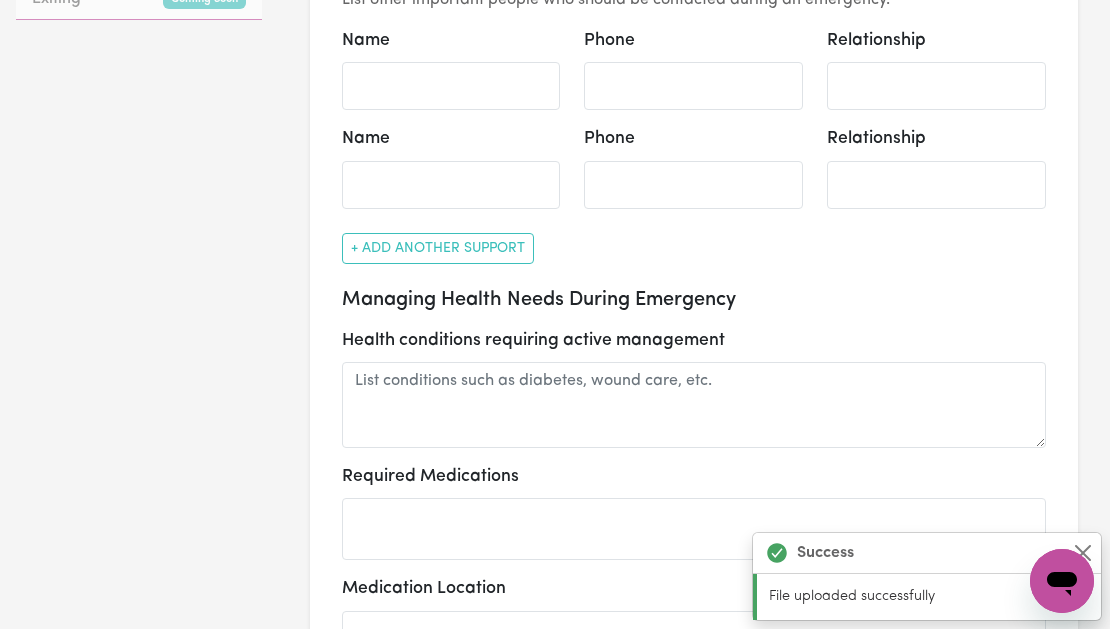 select on "postpone" 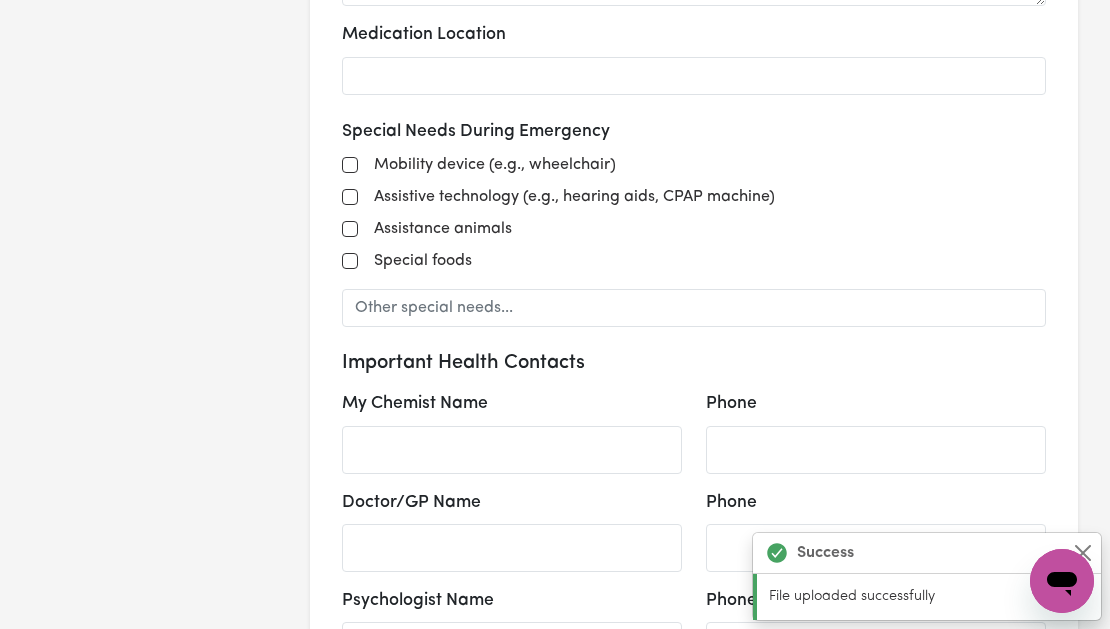 scroll, scrollTop: 1796, scrollLeft: 0, axis: vertical 